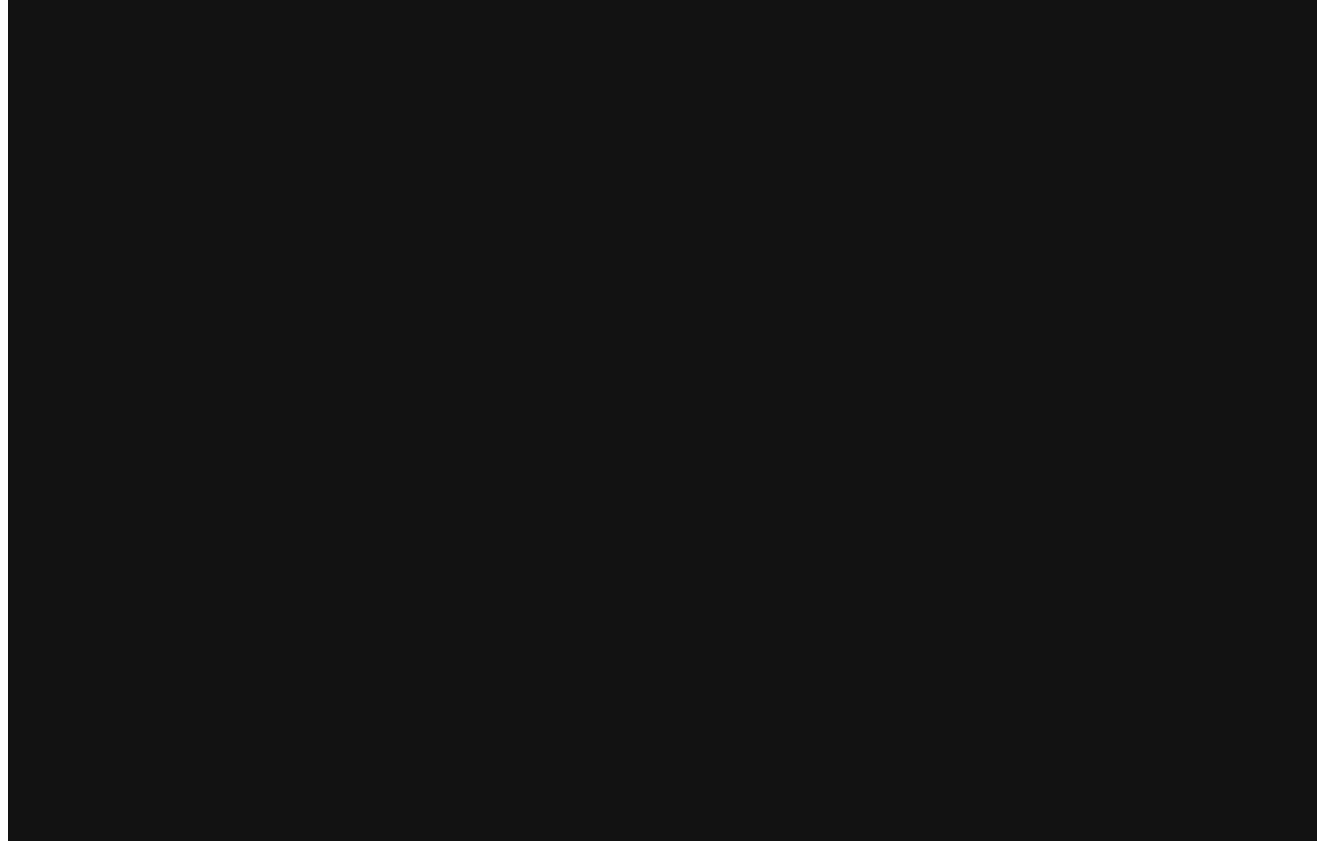 scroll, scrollTop: 0, scrollLeft: 0, axis: both 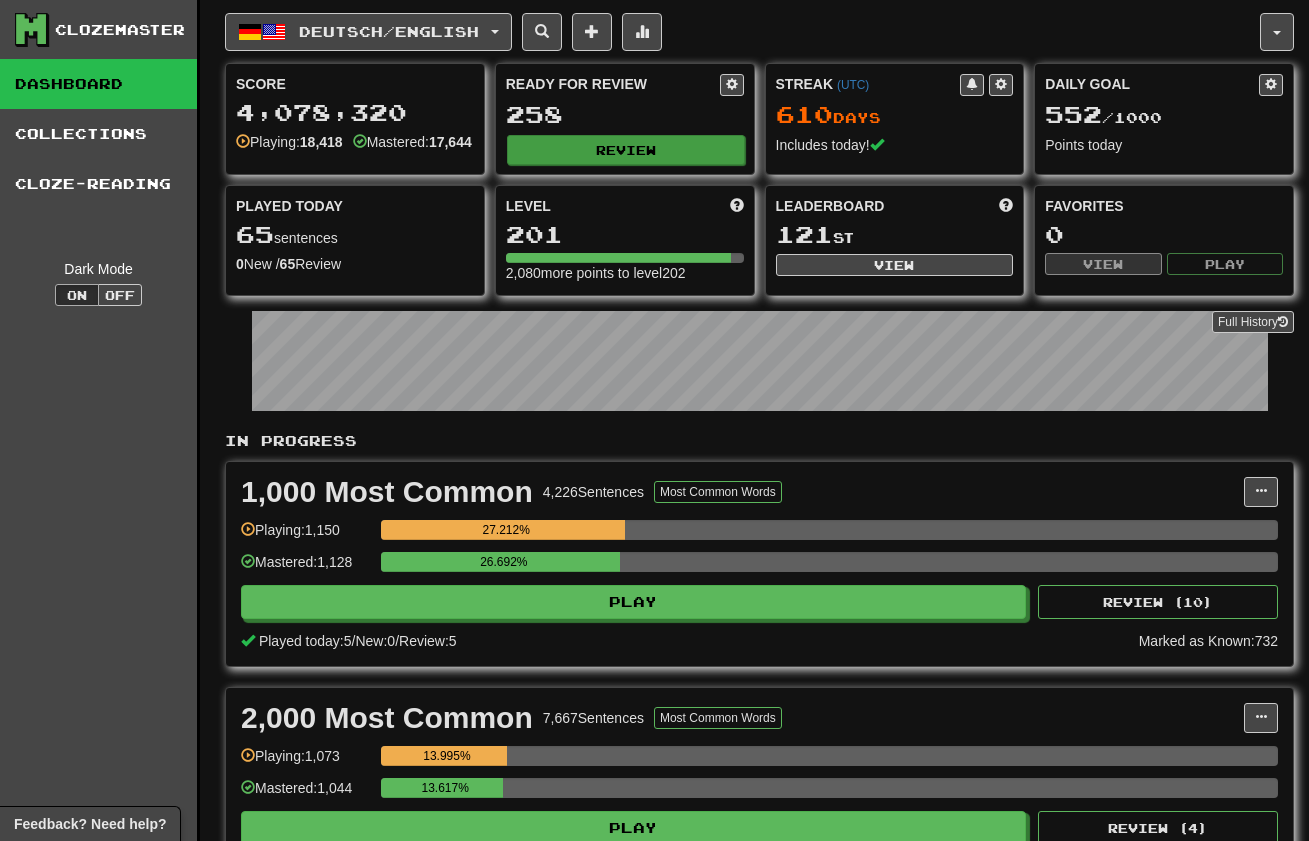 click on "Review" at bounding box center [626, 150] 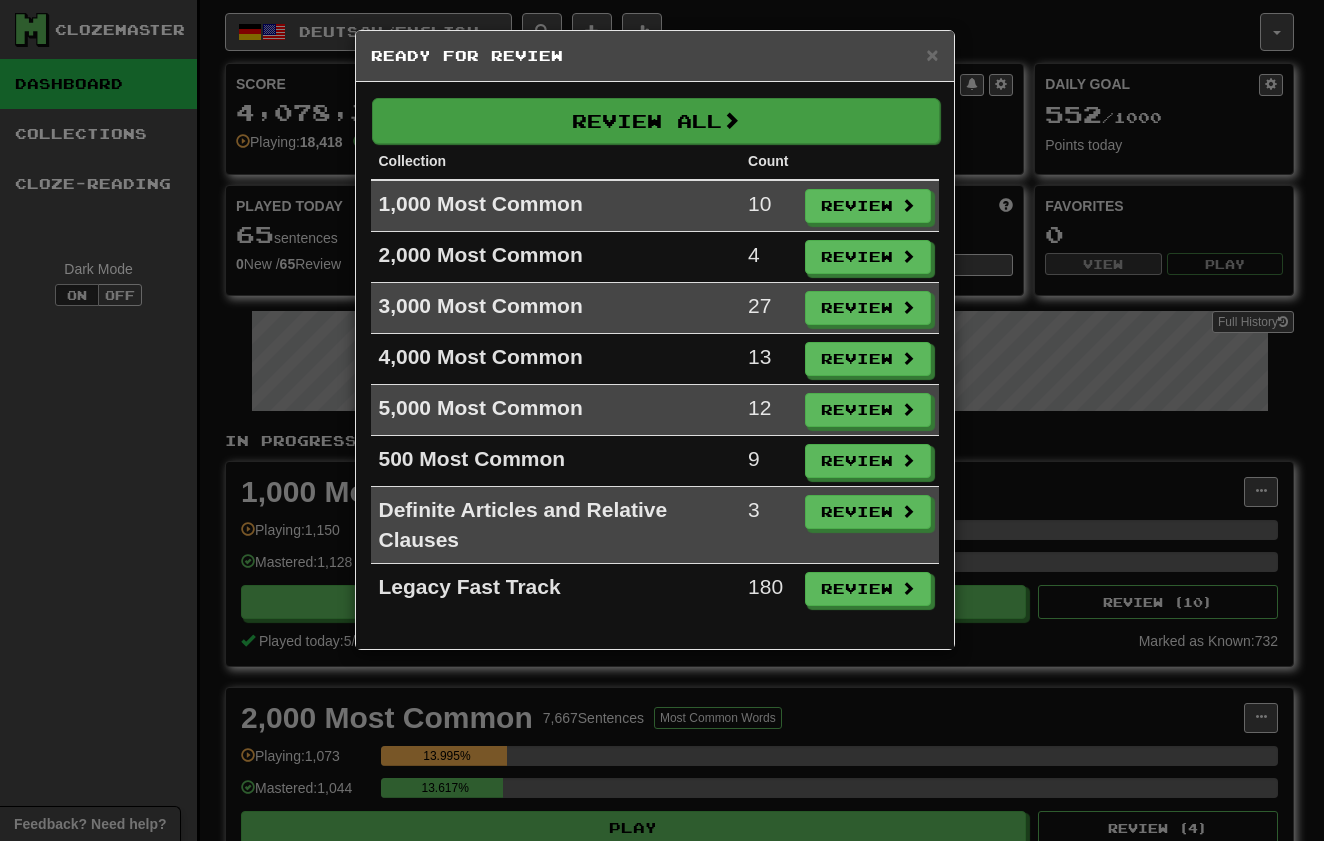click on "Review All" at bounding box center [656, 121] 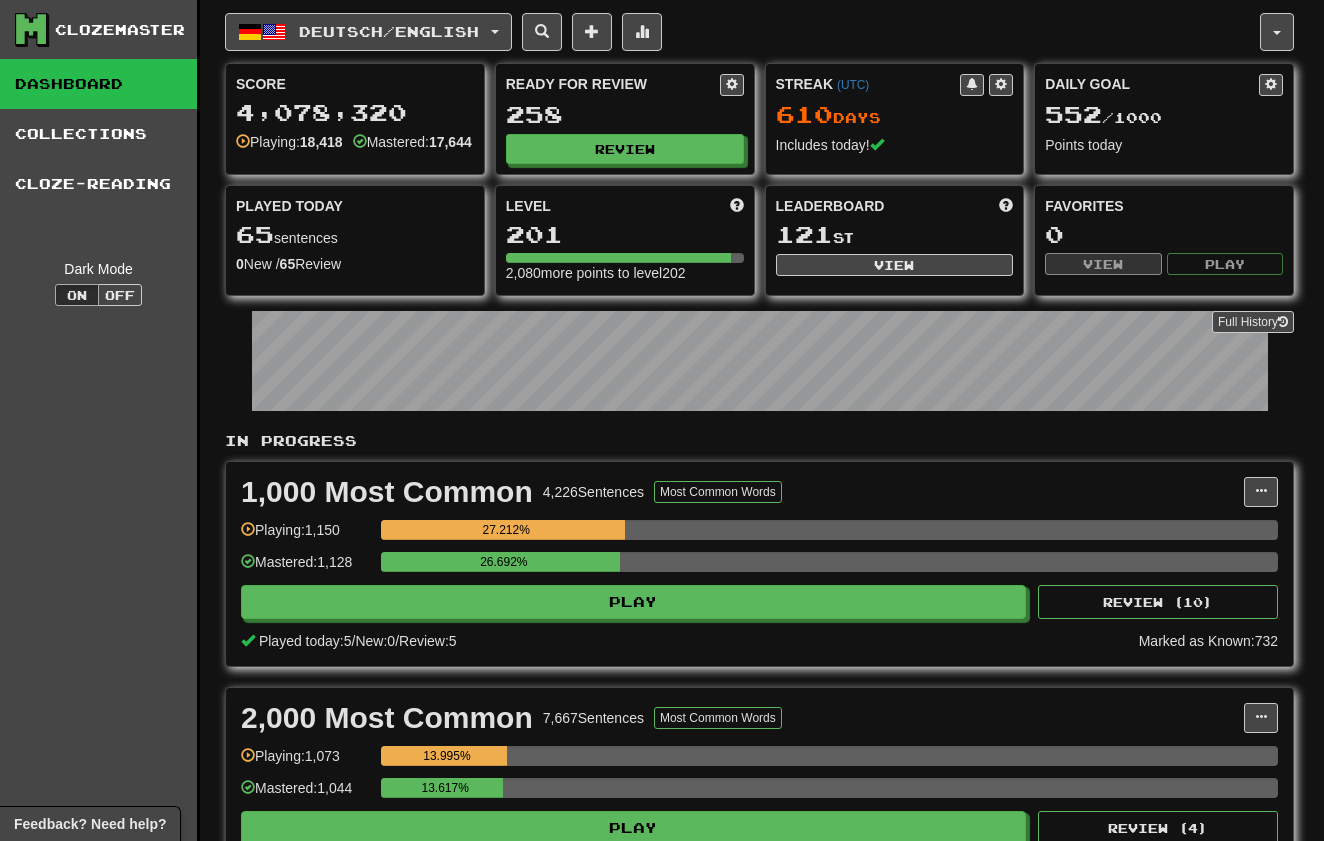 select on "***" 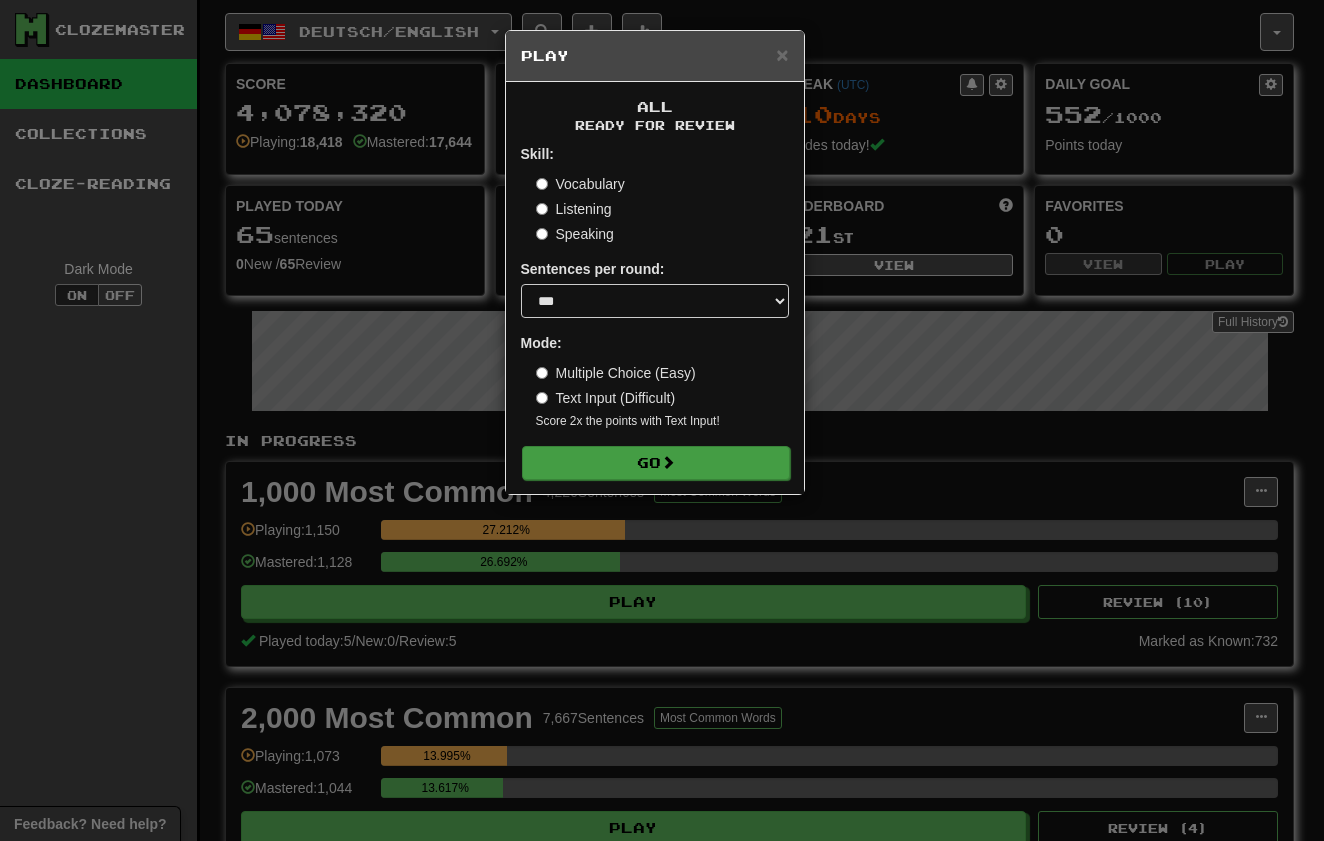 click on "Go" at bounding box center (656, 463) 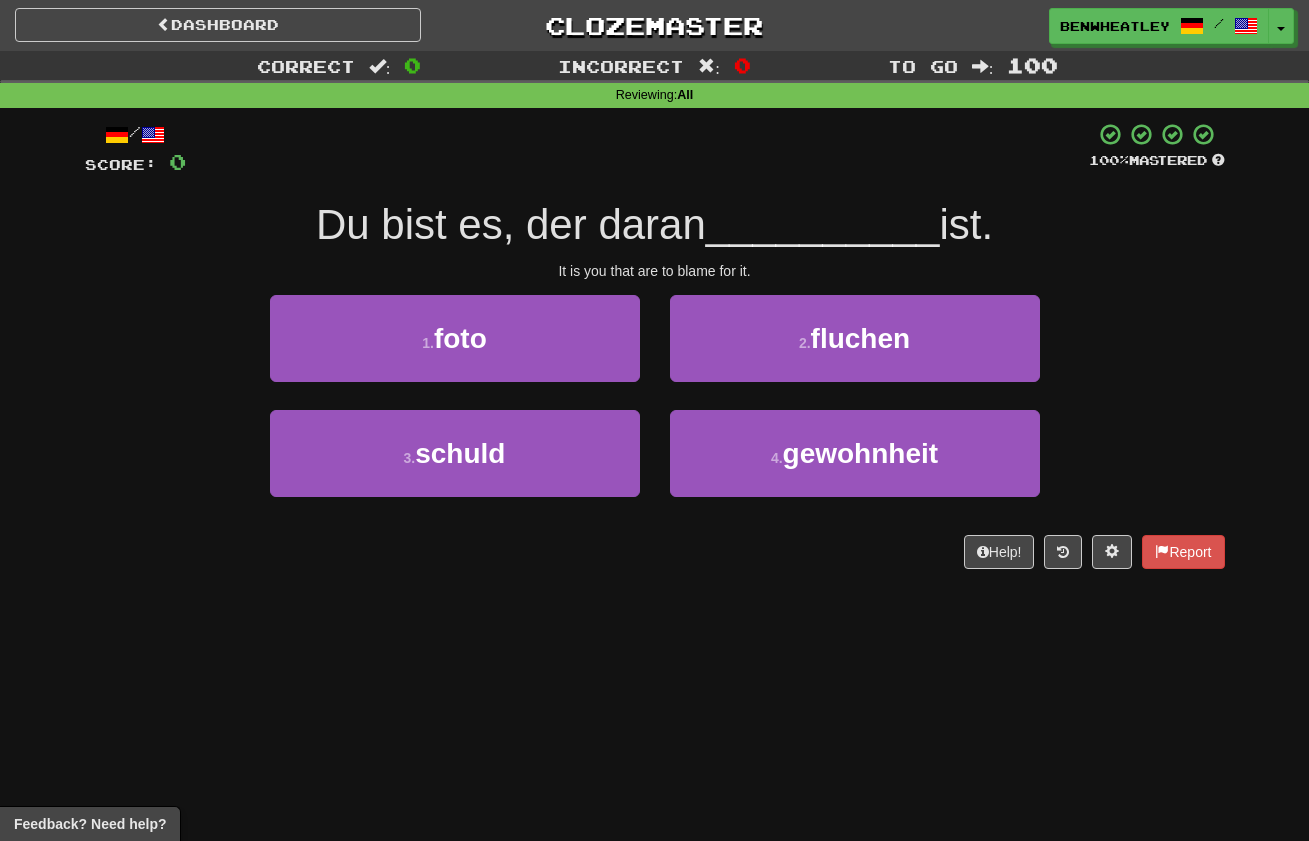scroll, scrollTop: 0, scrollLeft: 0, axis: both 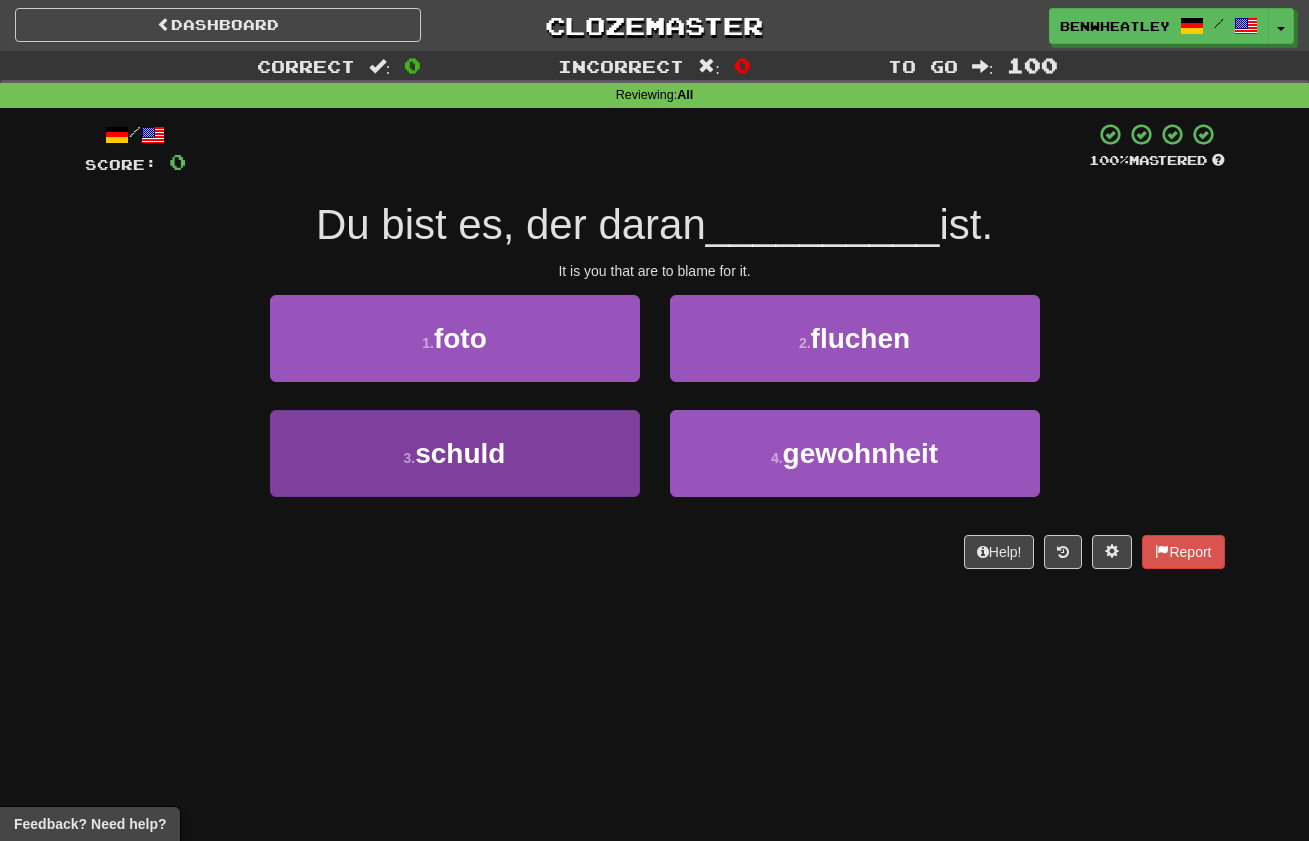click on "3 .  schuld" at bounding box center (455, 453) 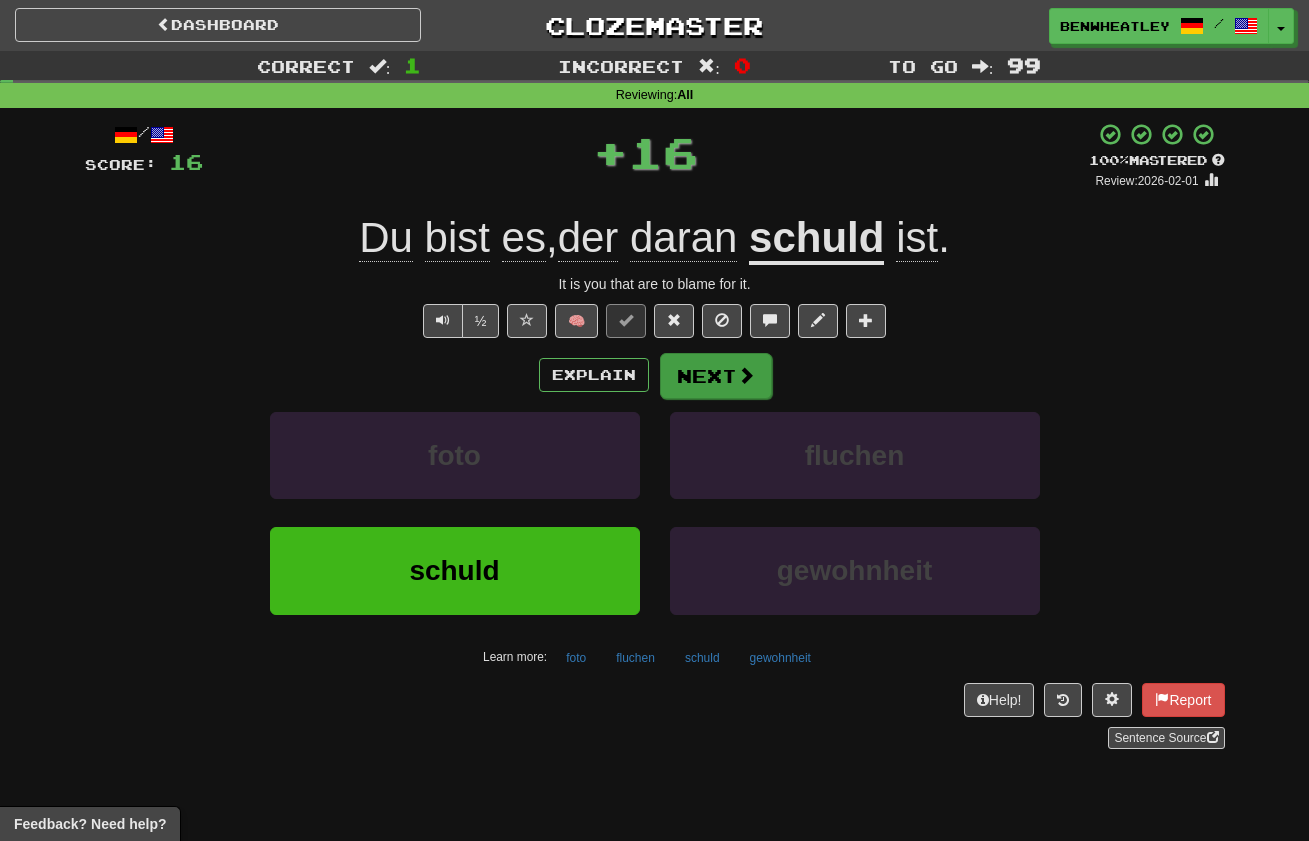 click on "Next" at bounding box center [716, 376] 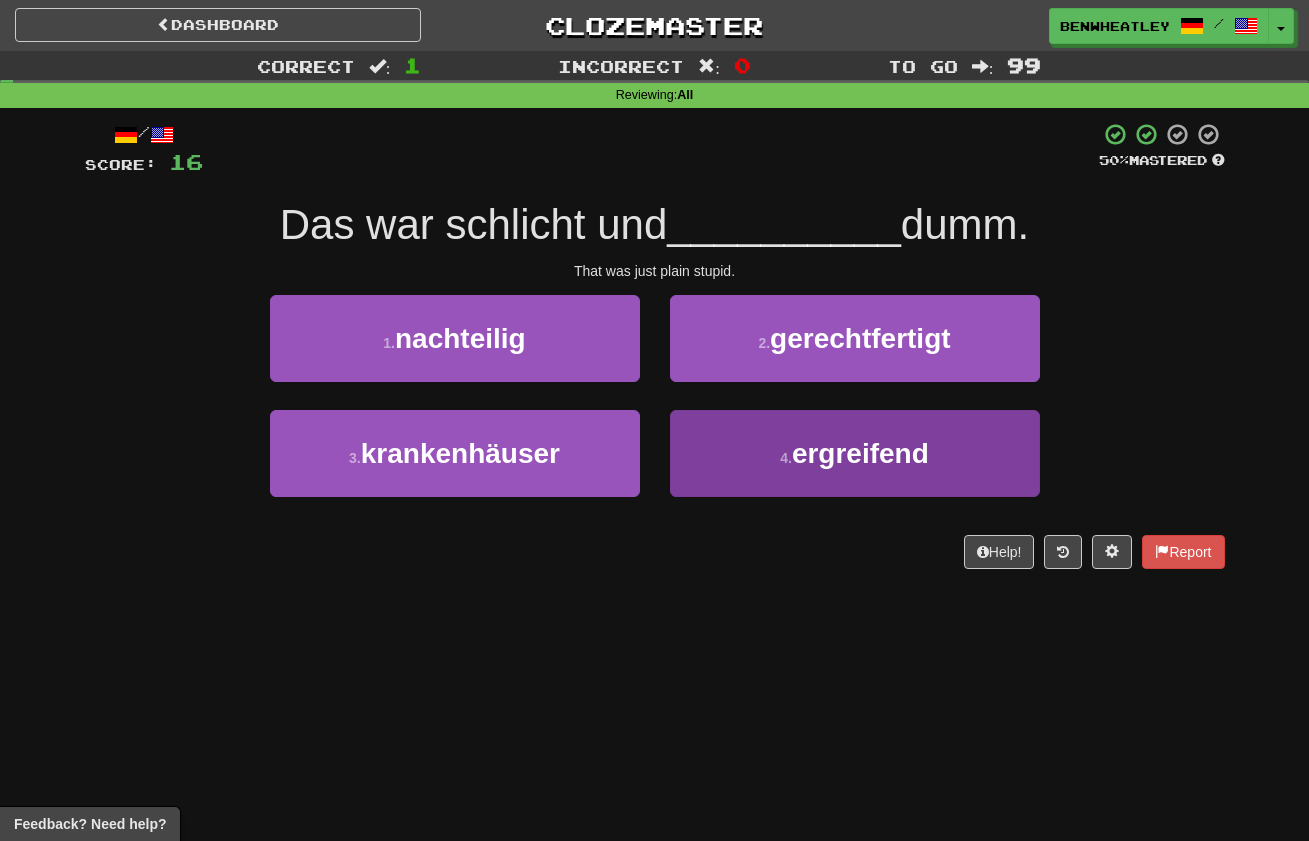 click on "4 .  ergreifend" at bounding box center [855, 453] 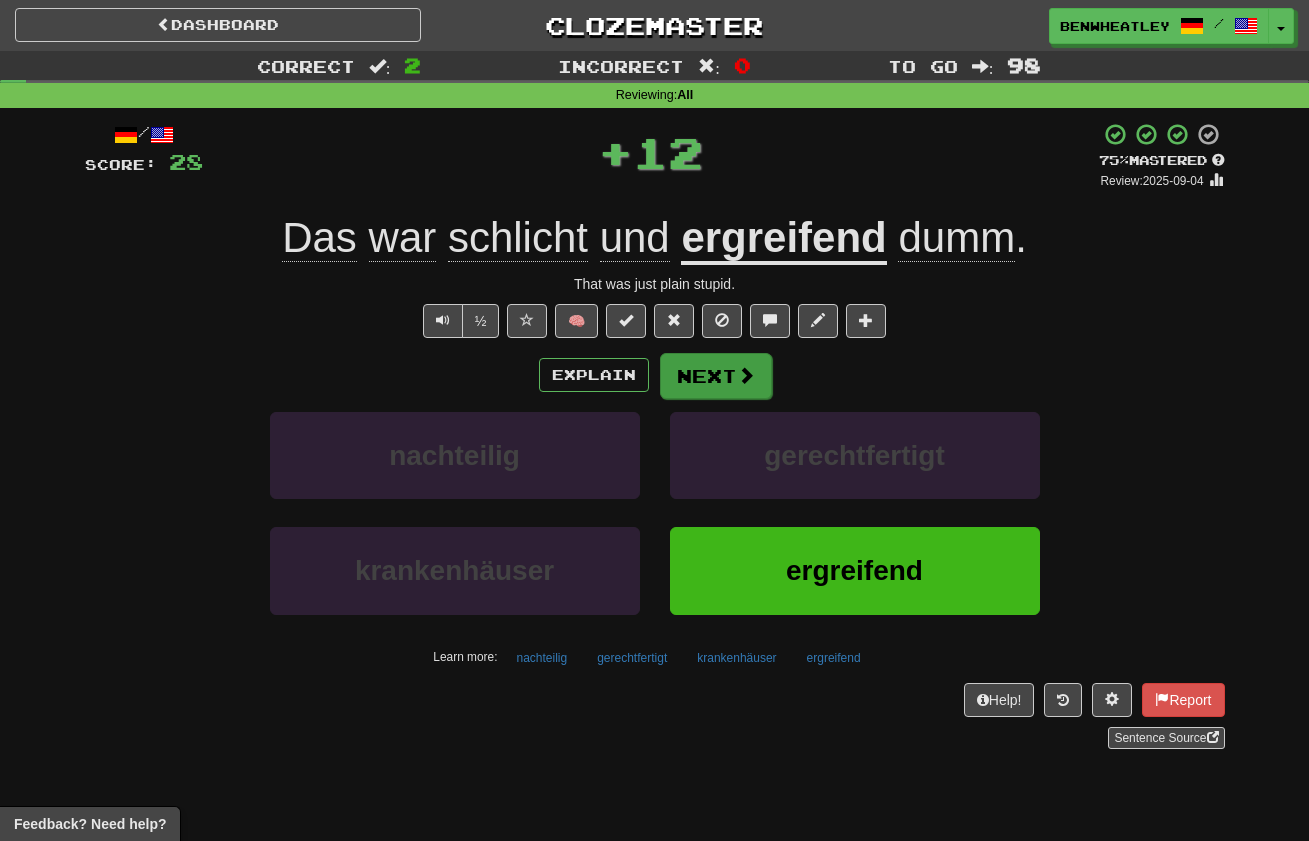 click on "Next" at bounding box center [716, 376] 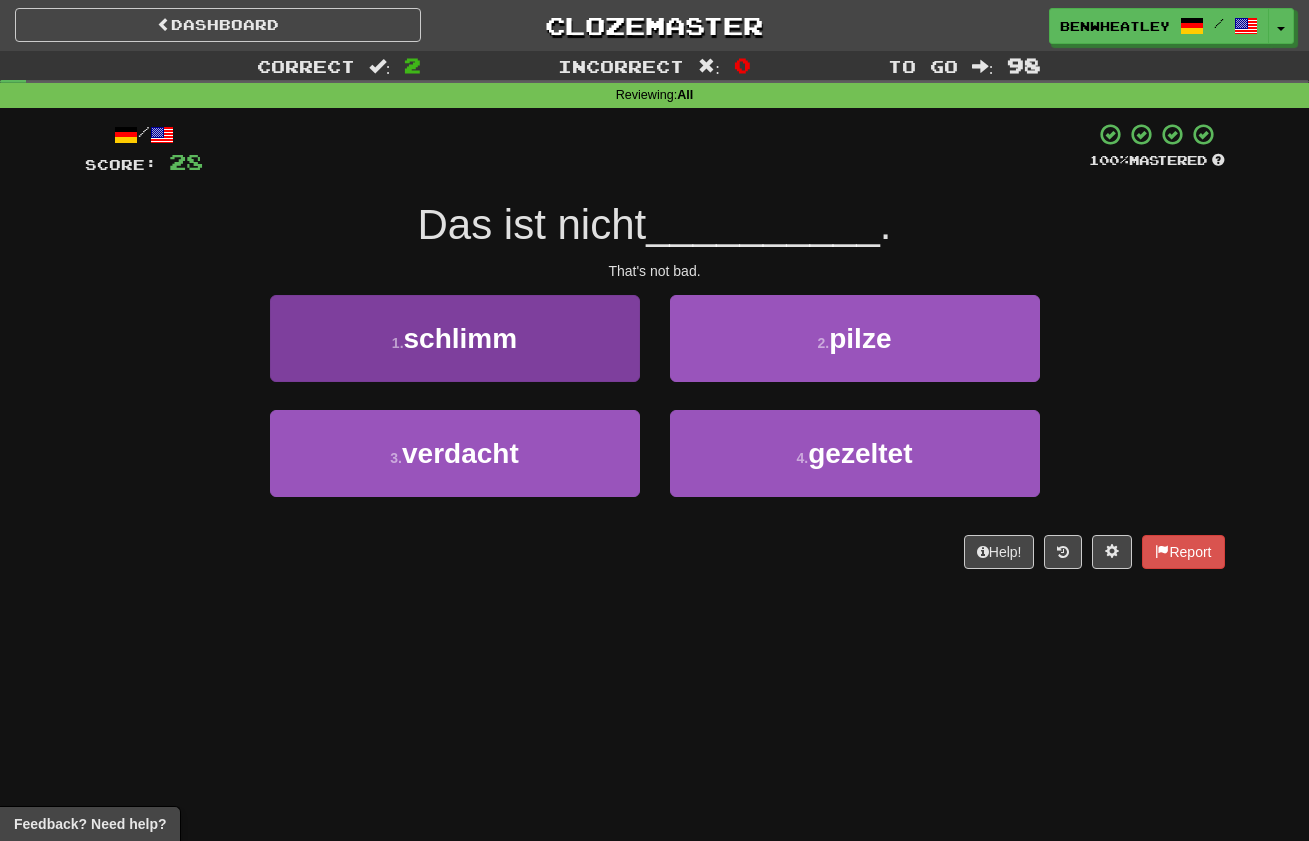 click on "1 .  schlimm" at bounding box center (455, 338) 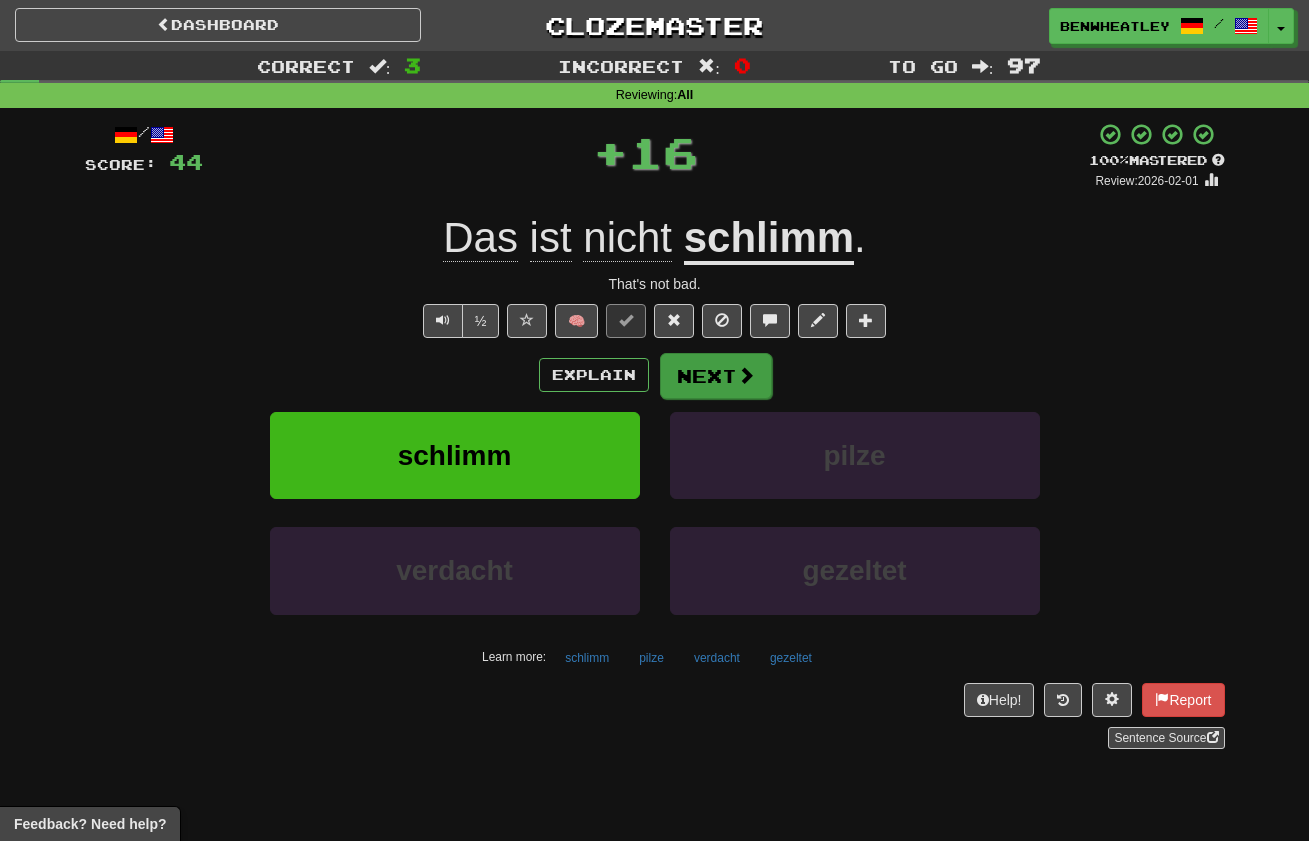 click on "Next" at bounding box center (716, 376) 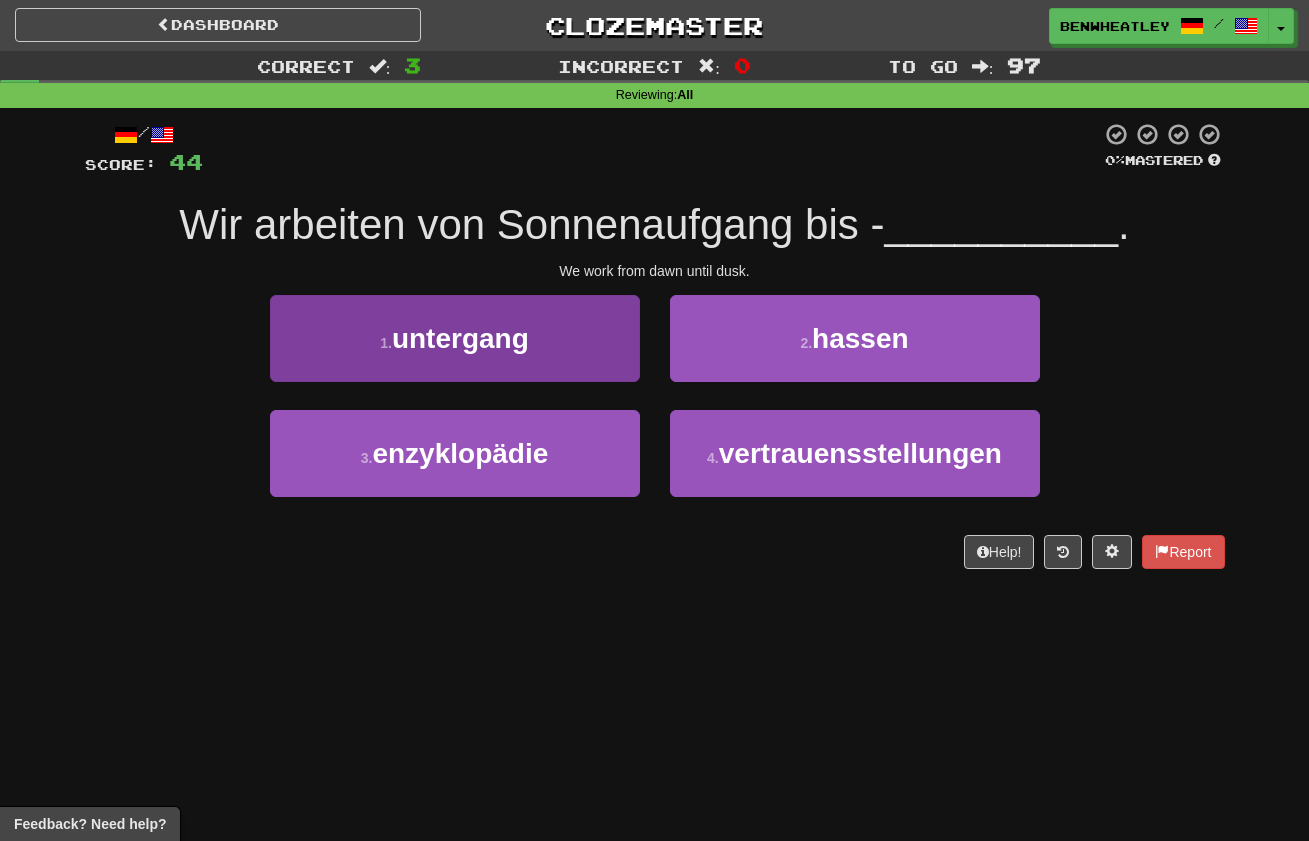 click on "1 .  untergang" at bounding box center [455, 338] 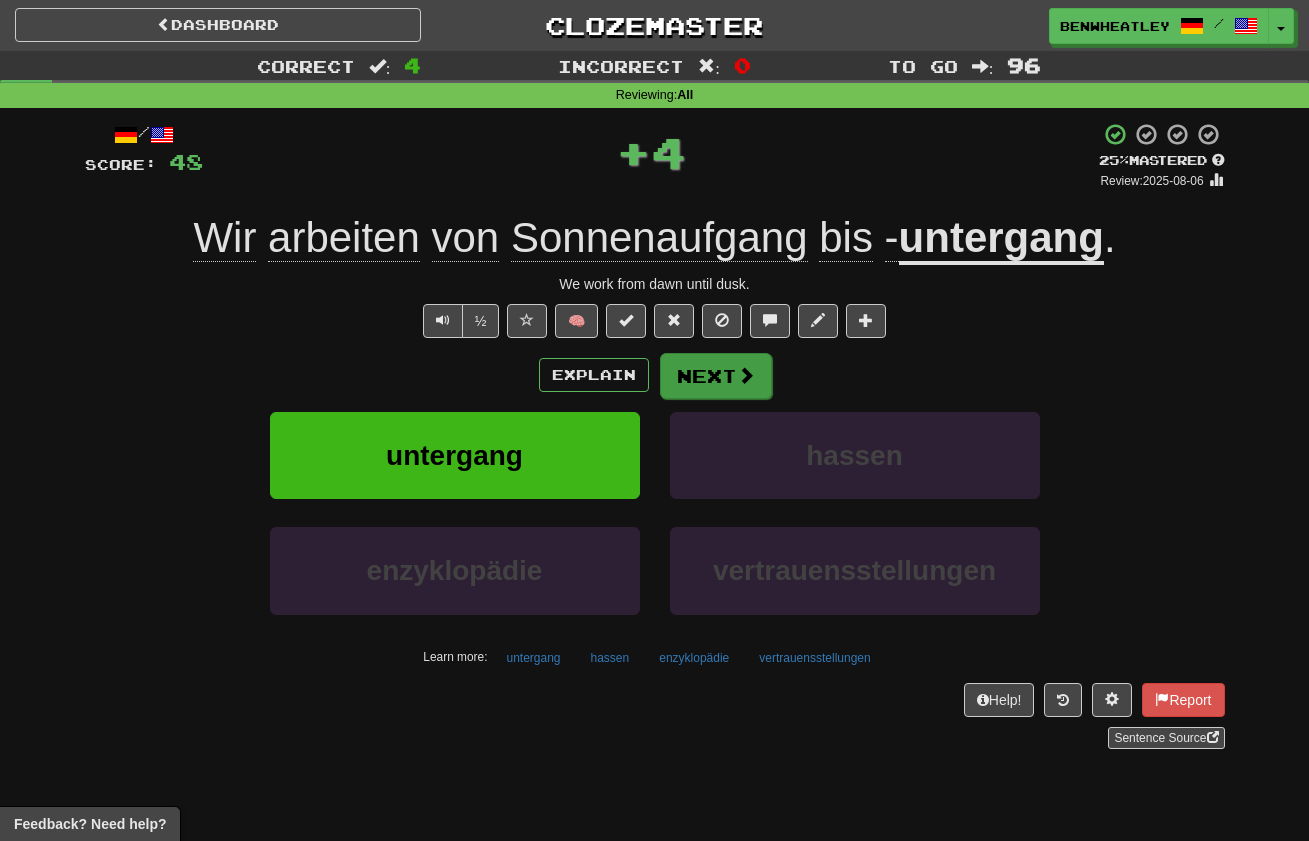 click on "Next" at bounding box center [716, 376] 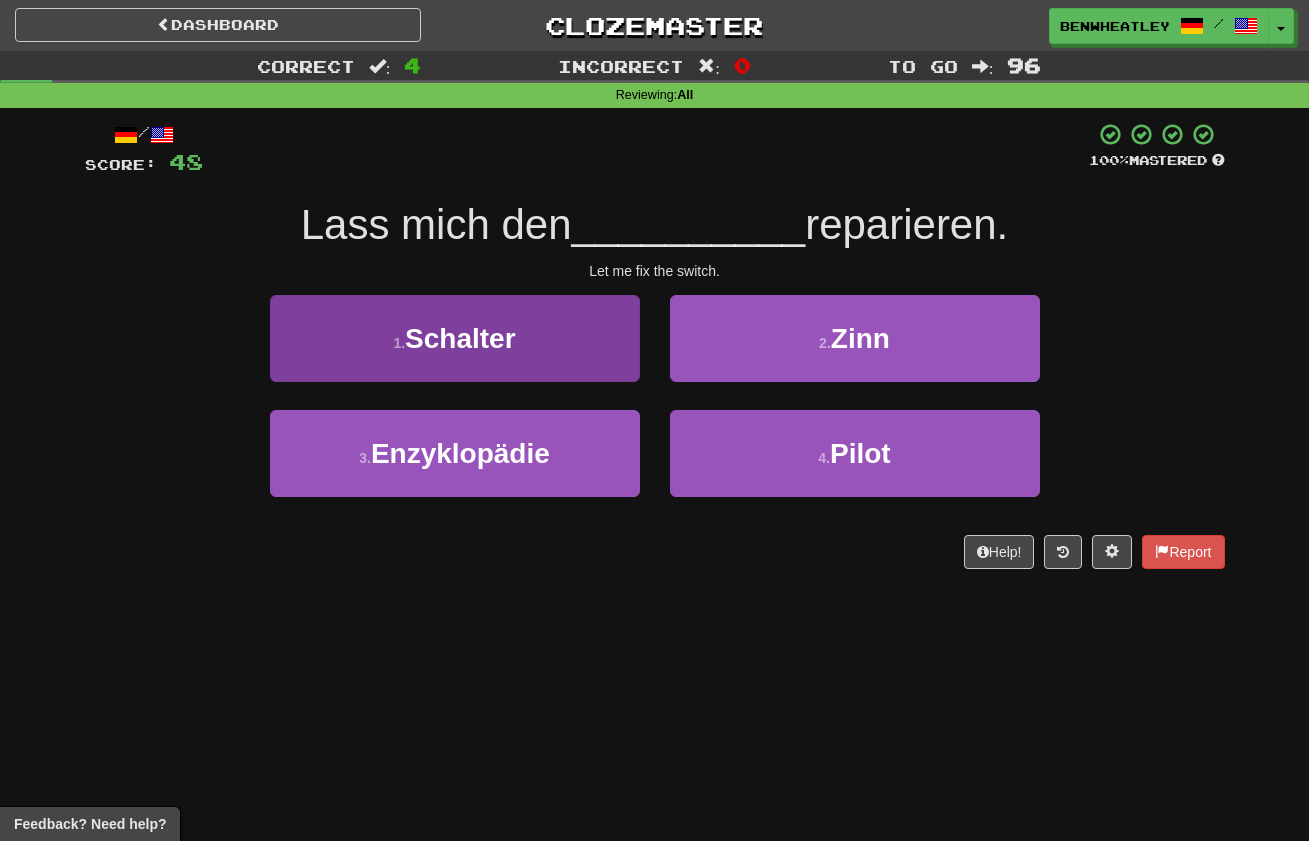 click on "1 .  Schalter" at bounding box center [455, 338] 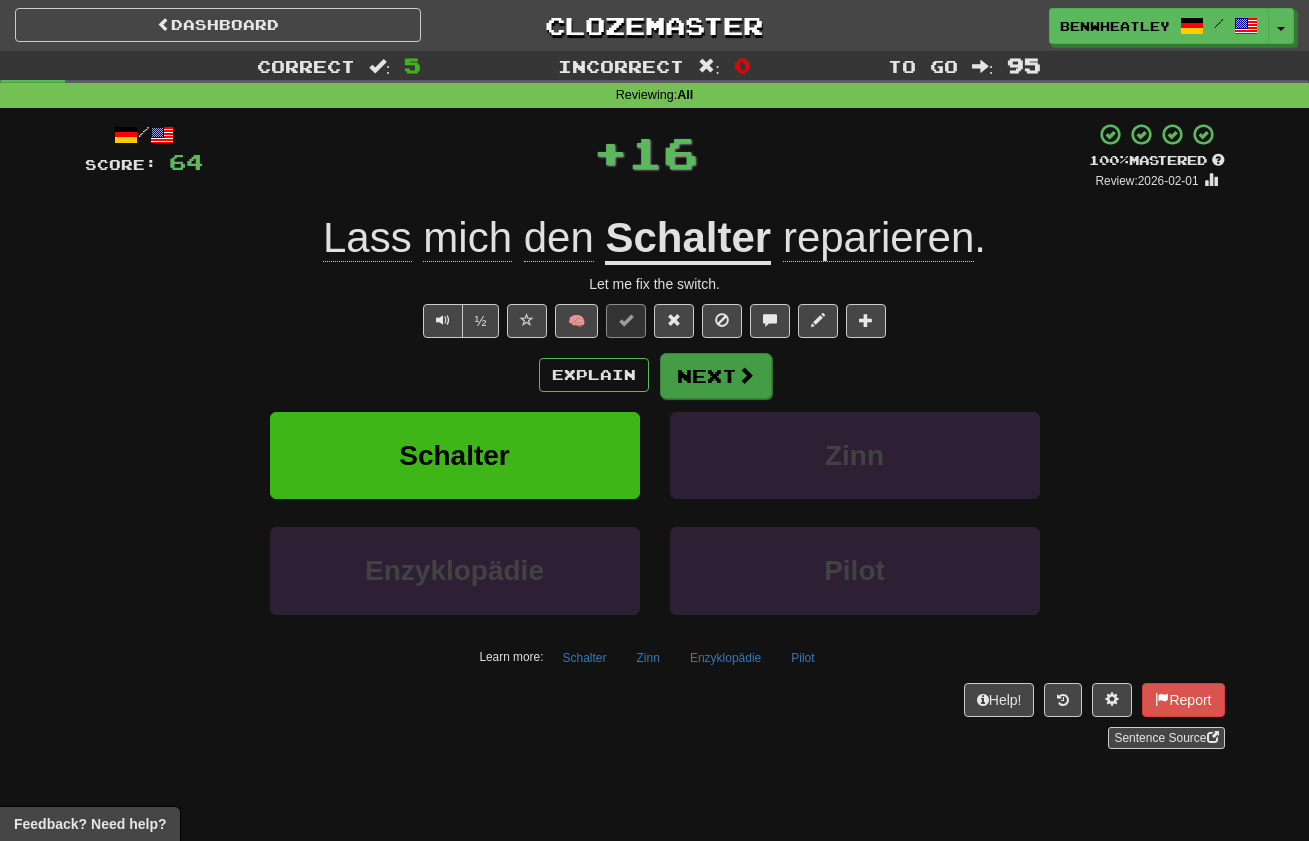 click on "Next" at bounding box center [716, 376] 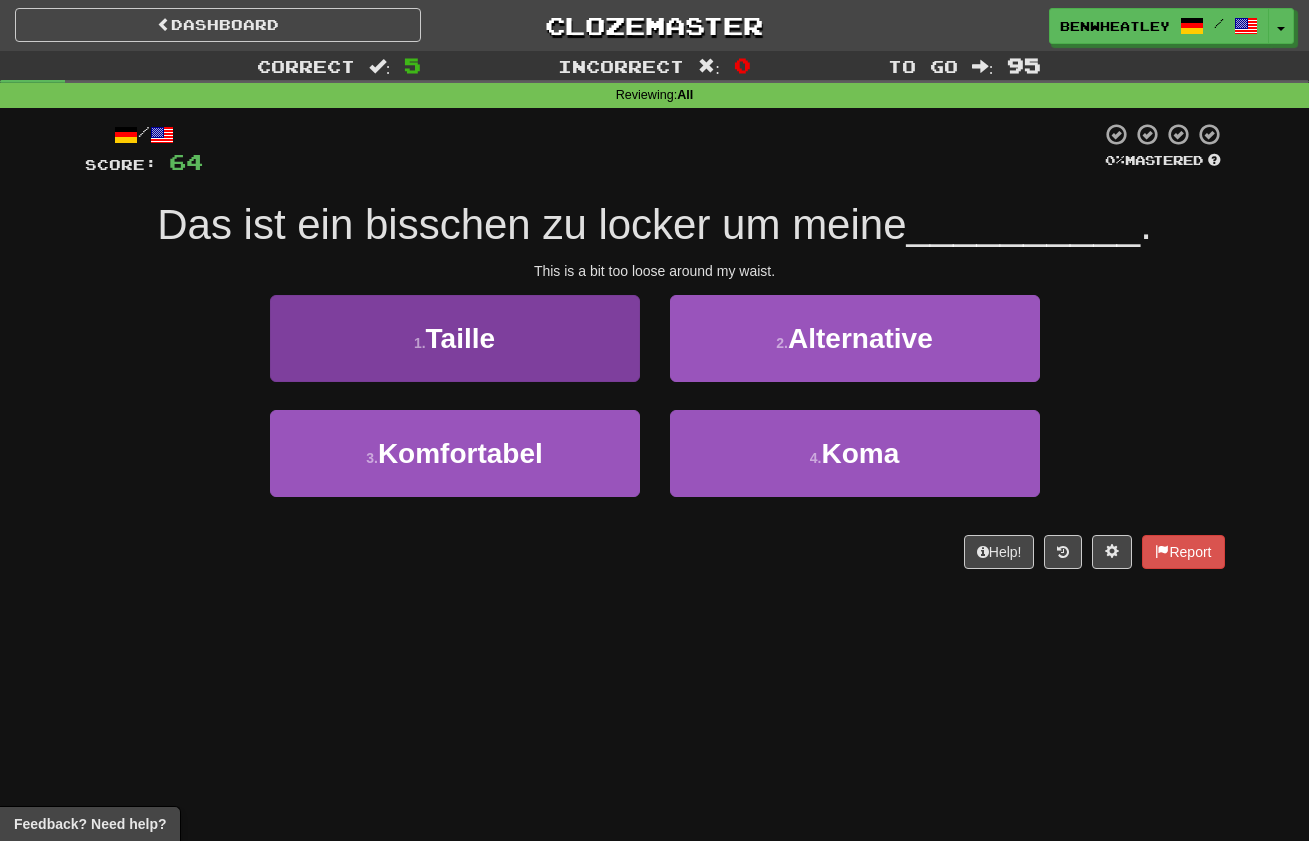 click on "1 .  Taille" at bounding box center [455, 338] 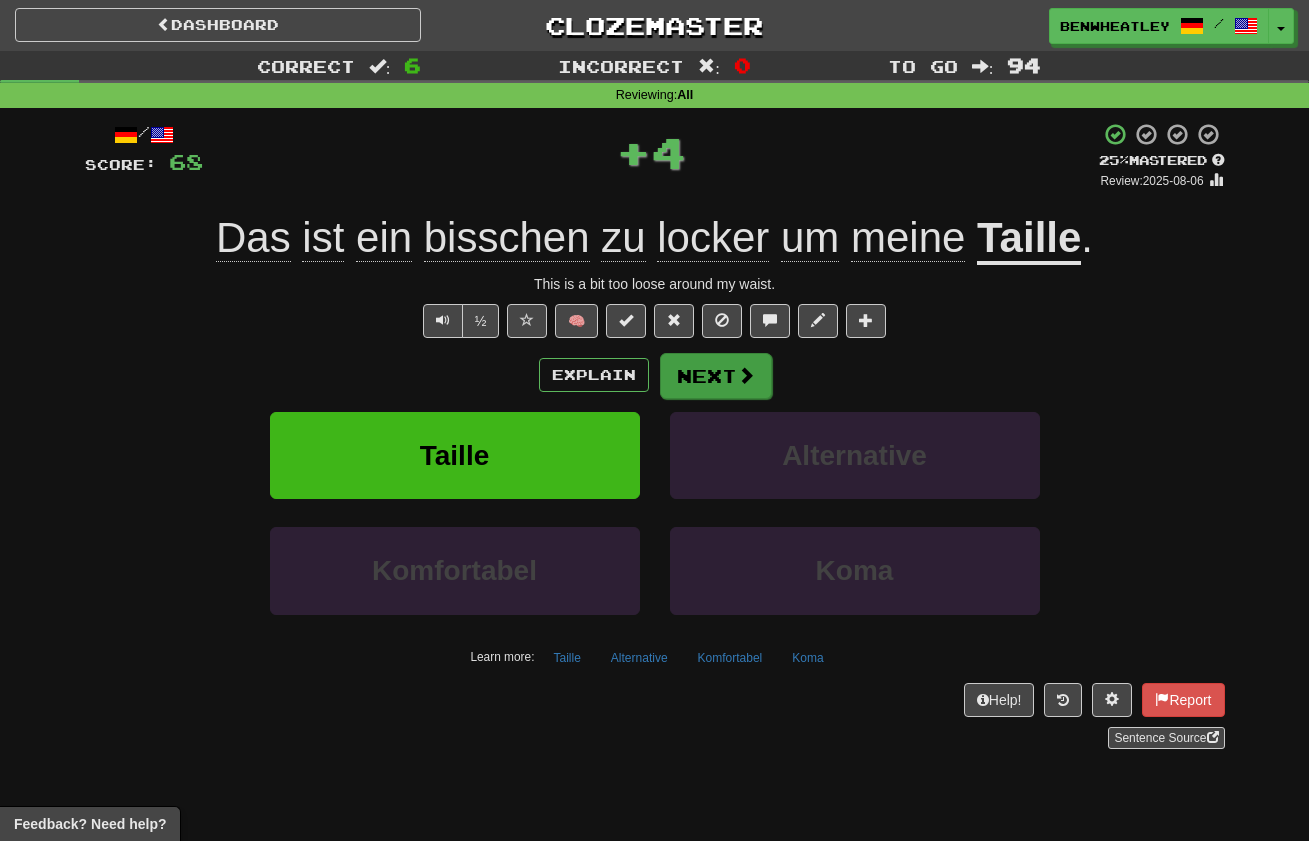 click on "Next" at bounding box center [716, 376] 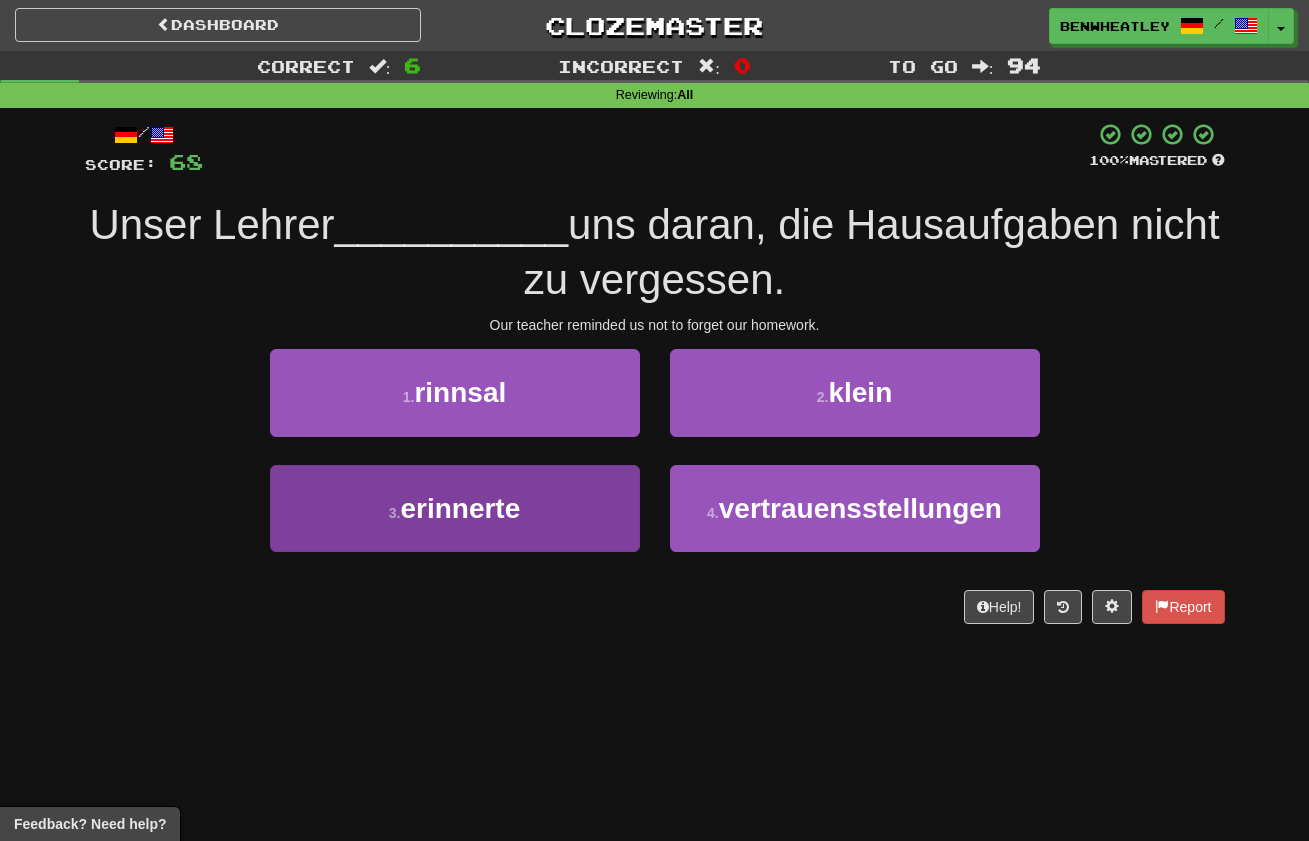 click on "erinnerte" at bounding box center [460, 508] 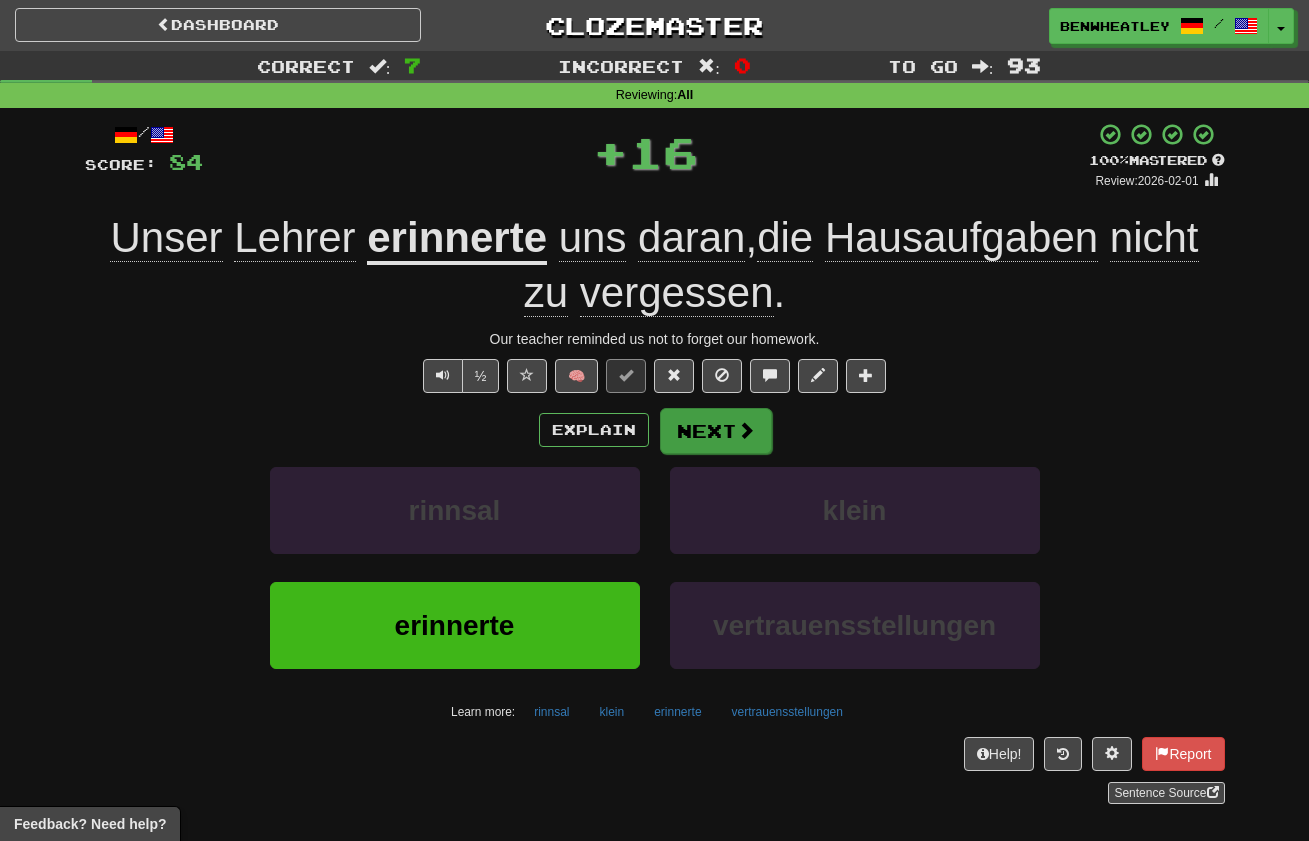 click on "Next" at bounding box center (716, 431) 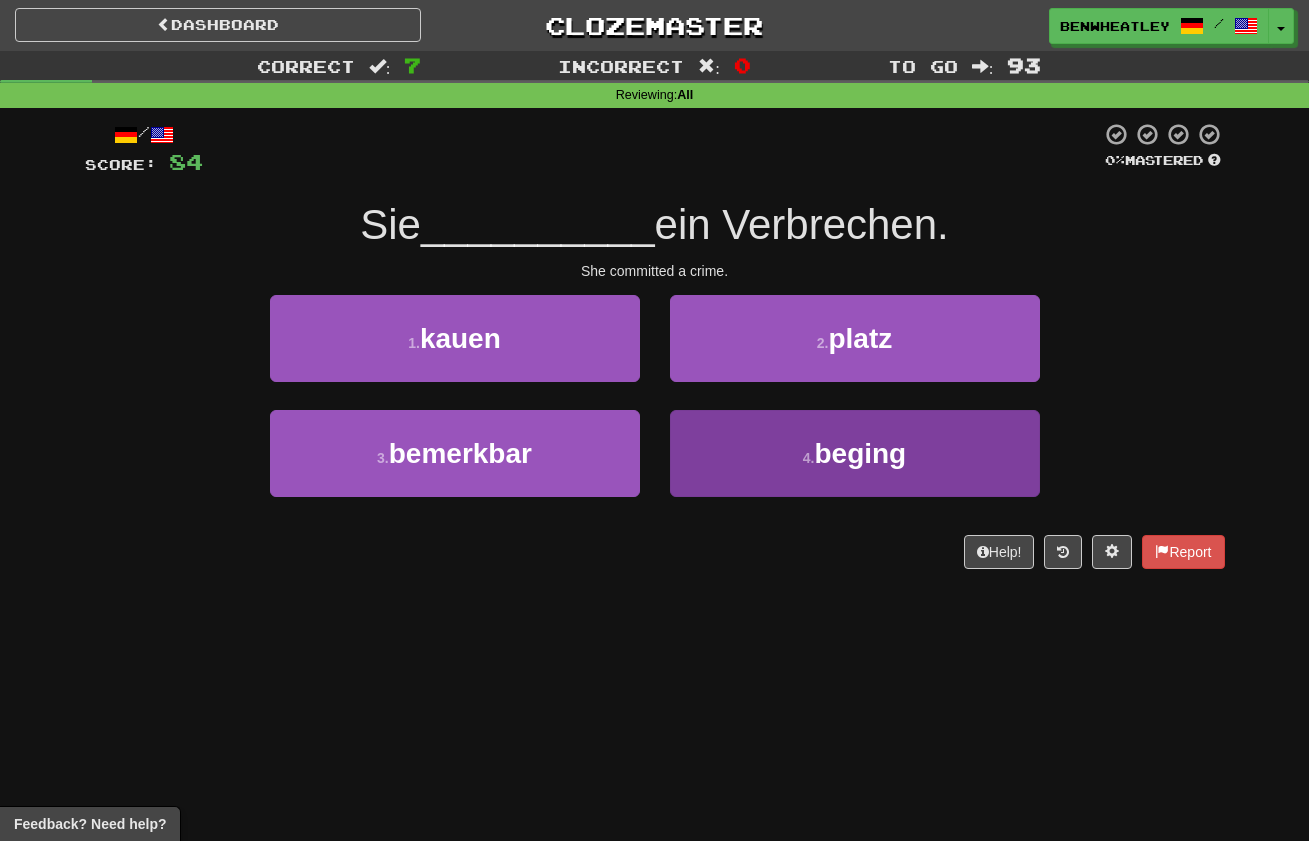 click on "4 .  beging" at bounding box center (855, 453) 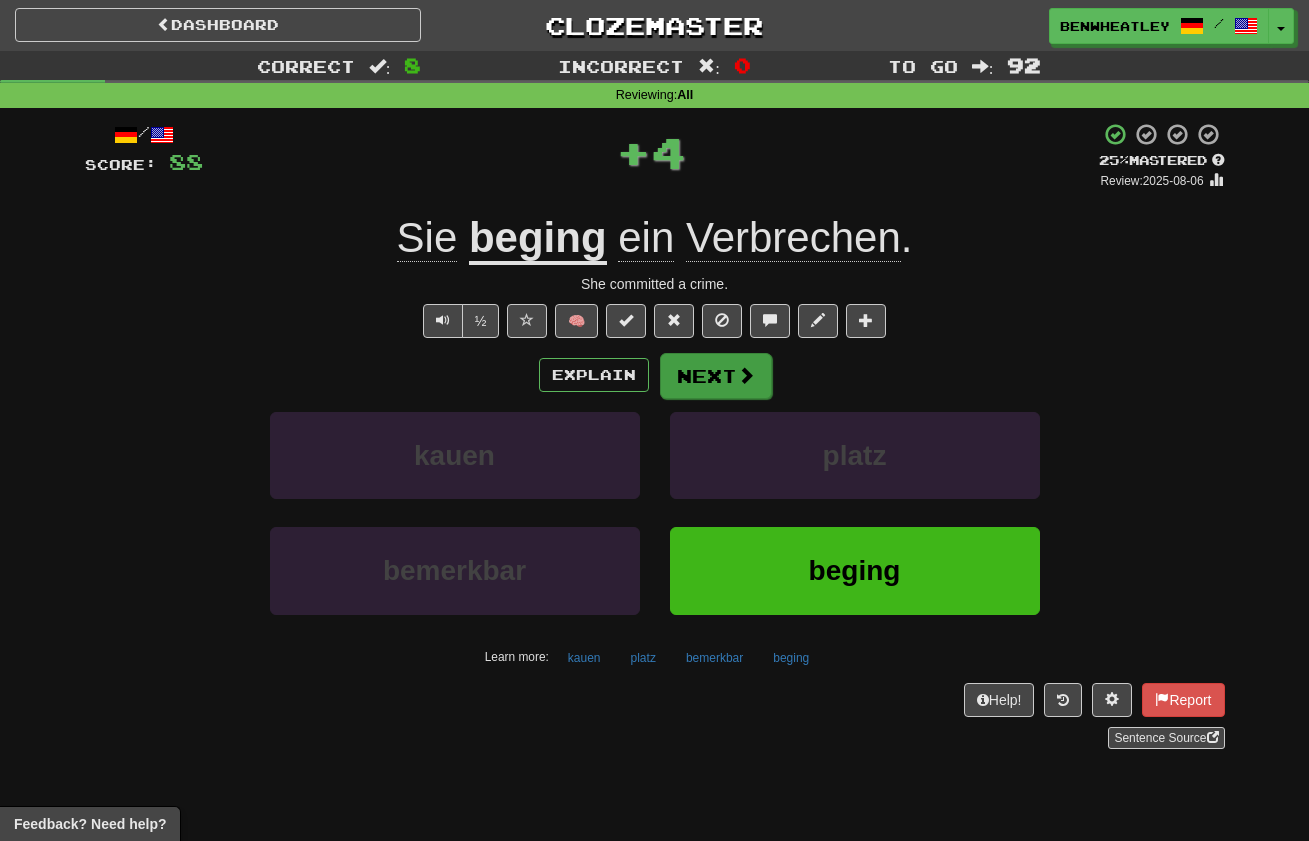 click on "Next" at bounding box center [716, 376] 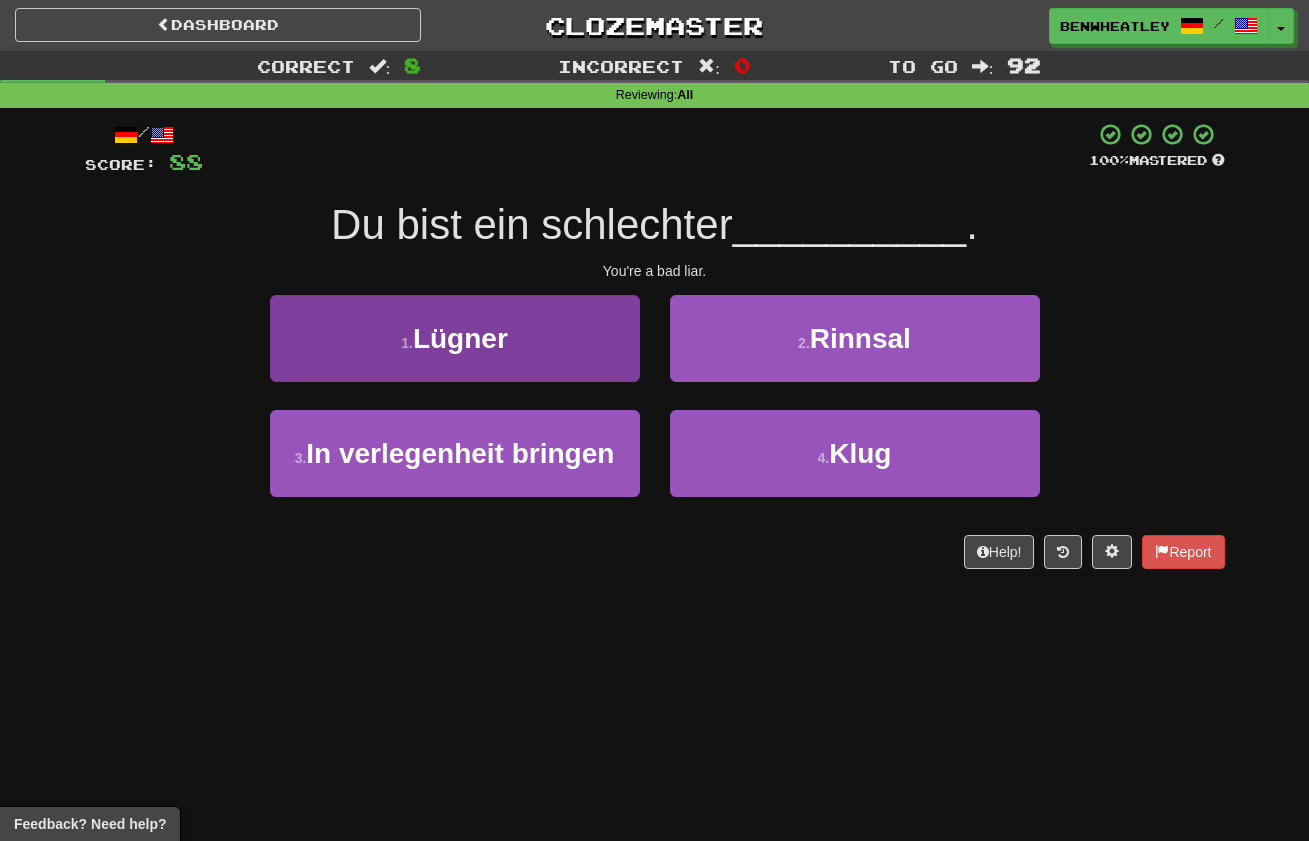 click on "Lügner" at bounding box center [460, 338] 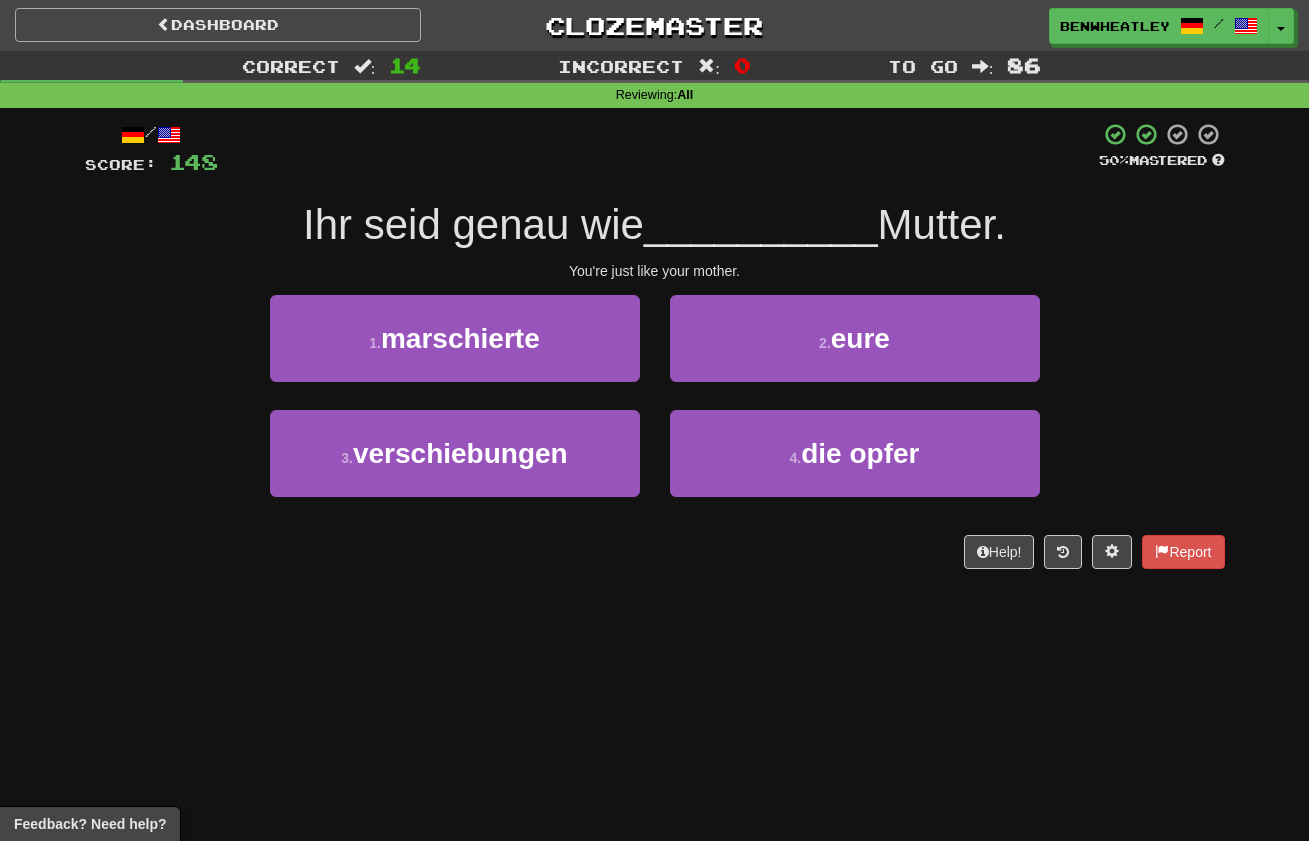 click on "Dashboard" at bounding box center [218, 25] 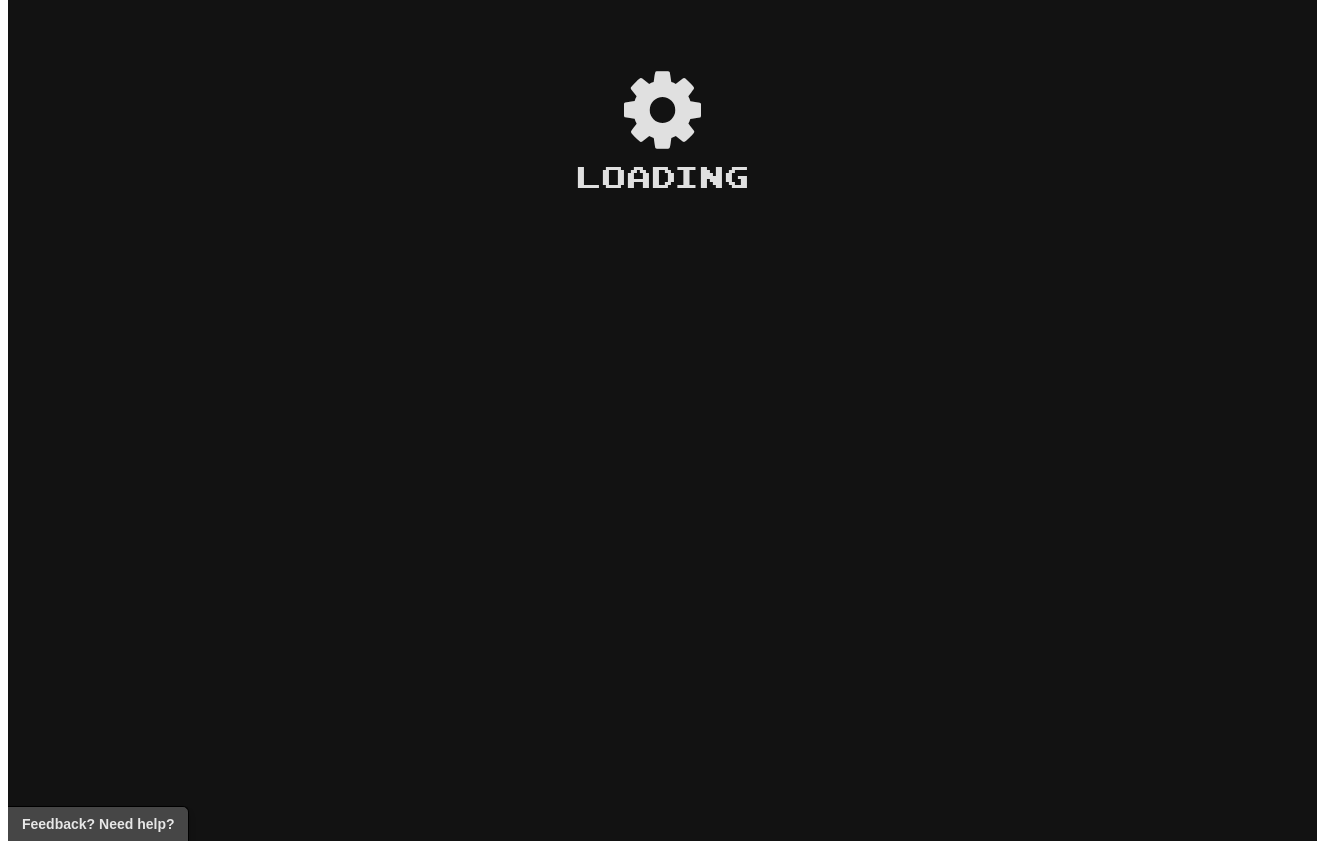 scroll, scrollTop: 0, scrollLeft: 0, axis: both 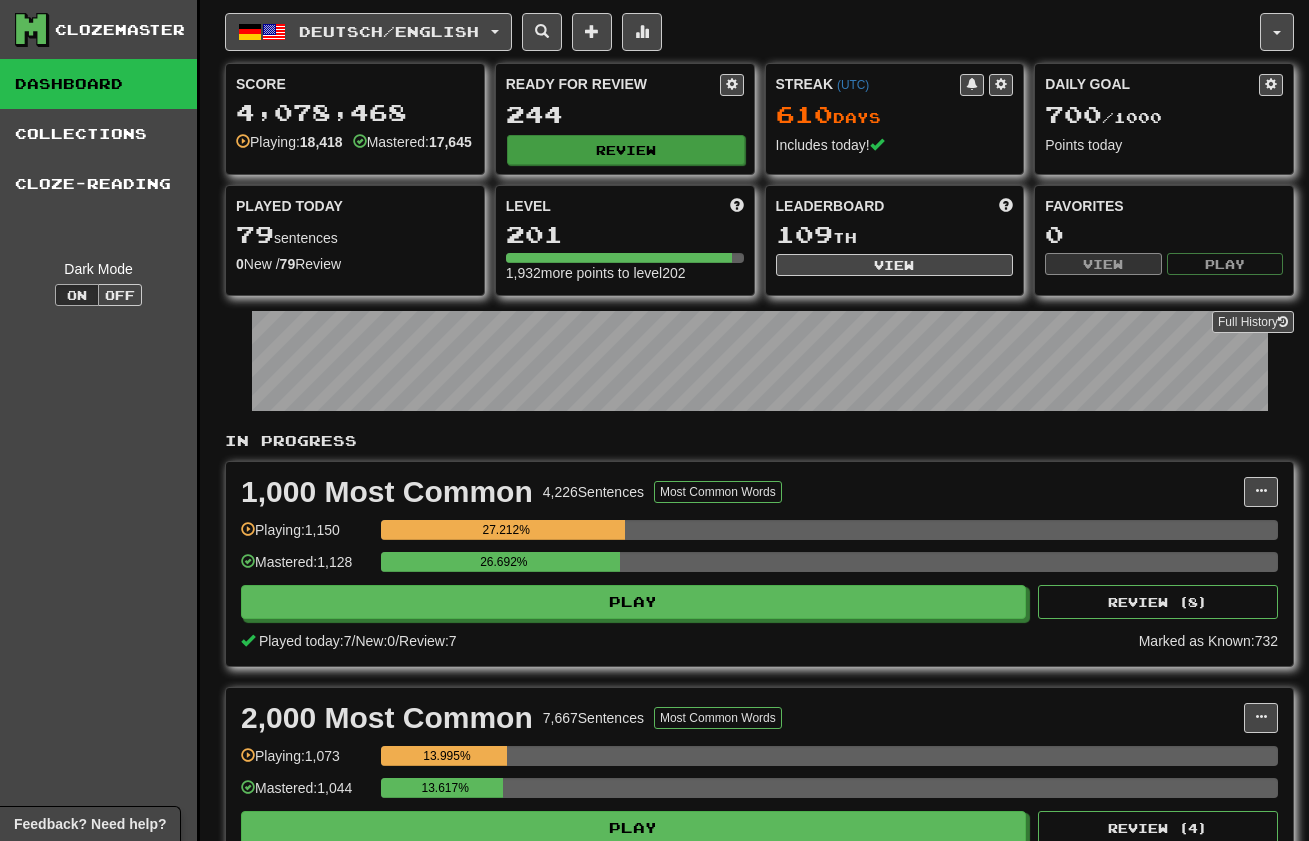 click on "Review" at bounding box center [626, 150] 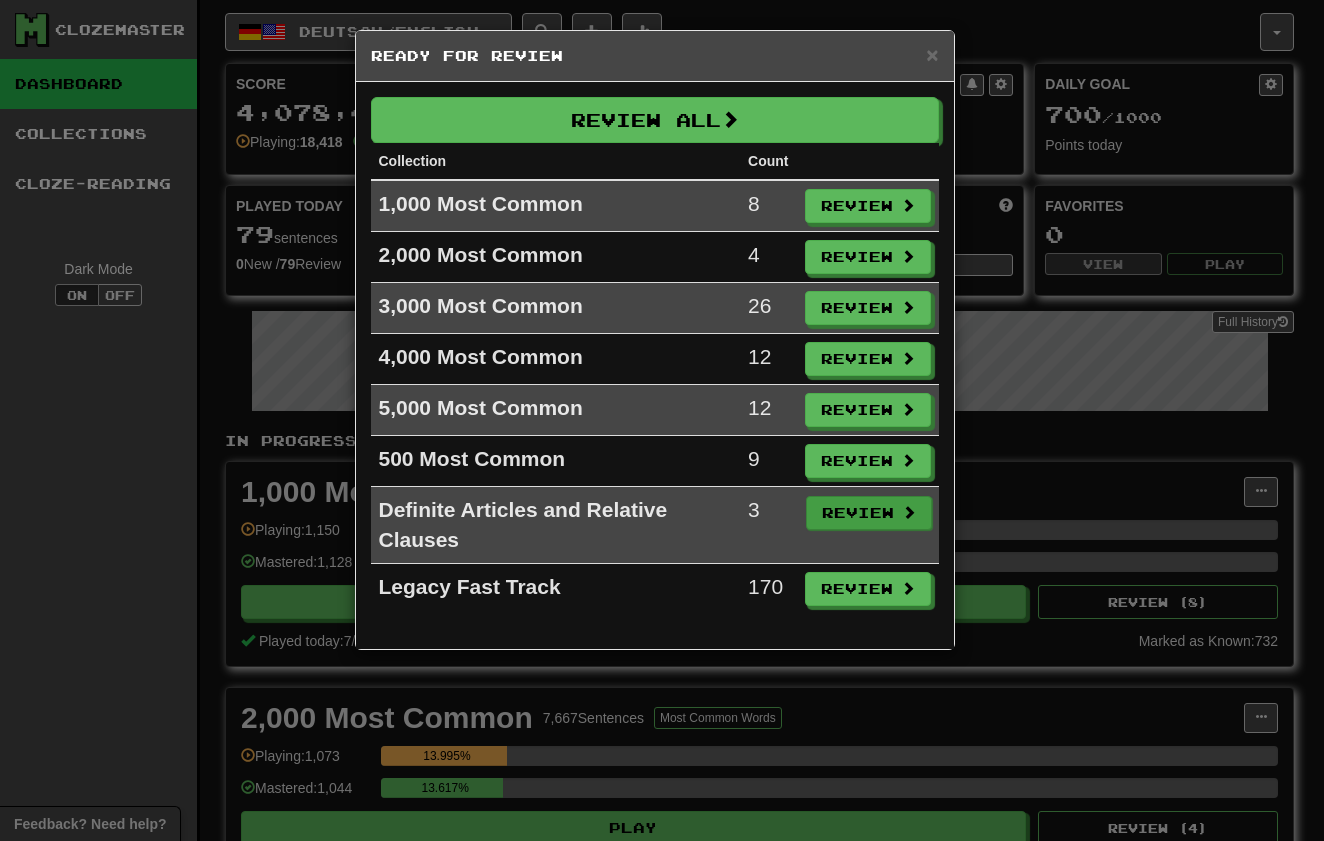 click on "Review" at bounding box center (869, 513) 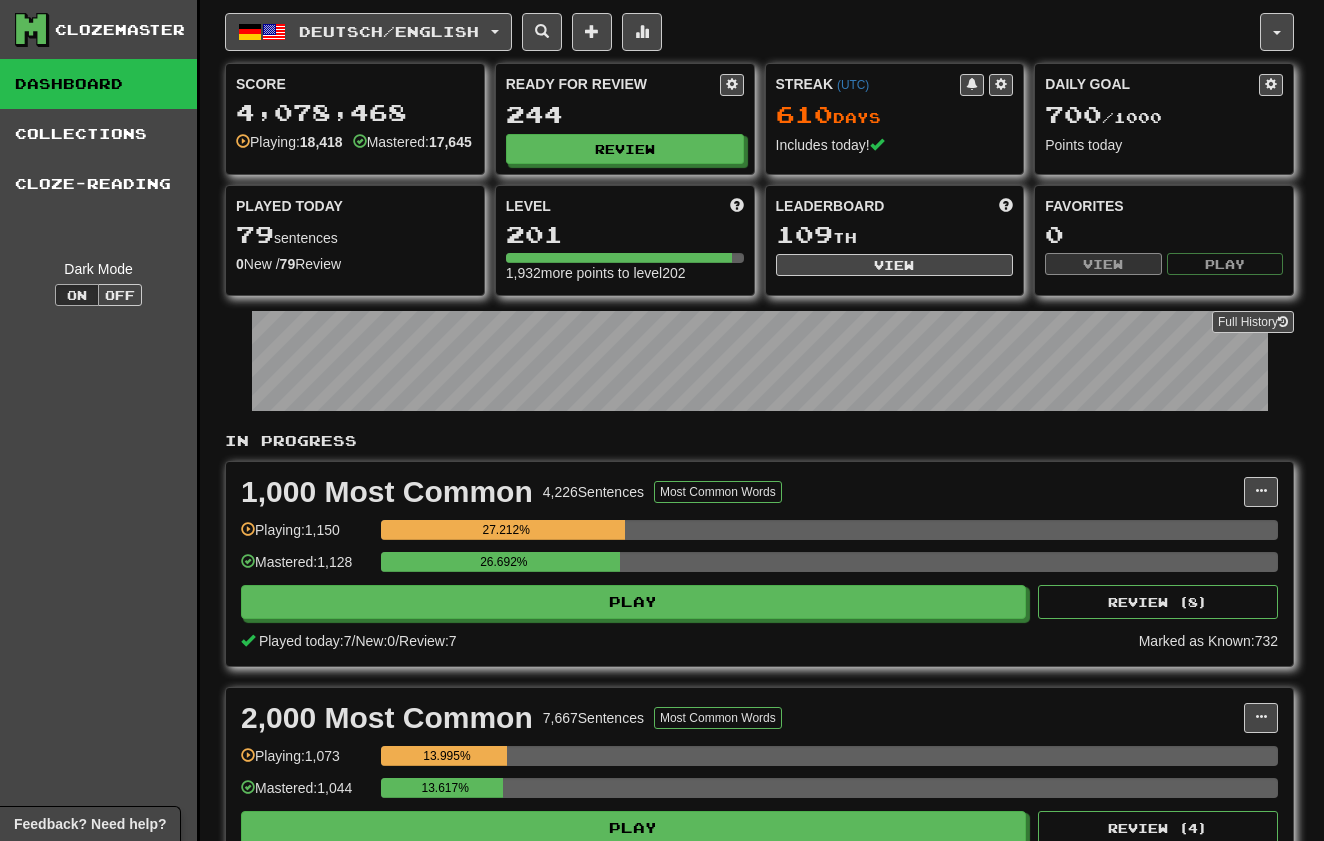 select on "***" 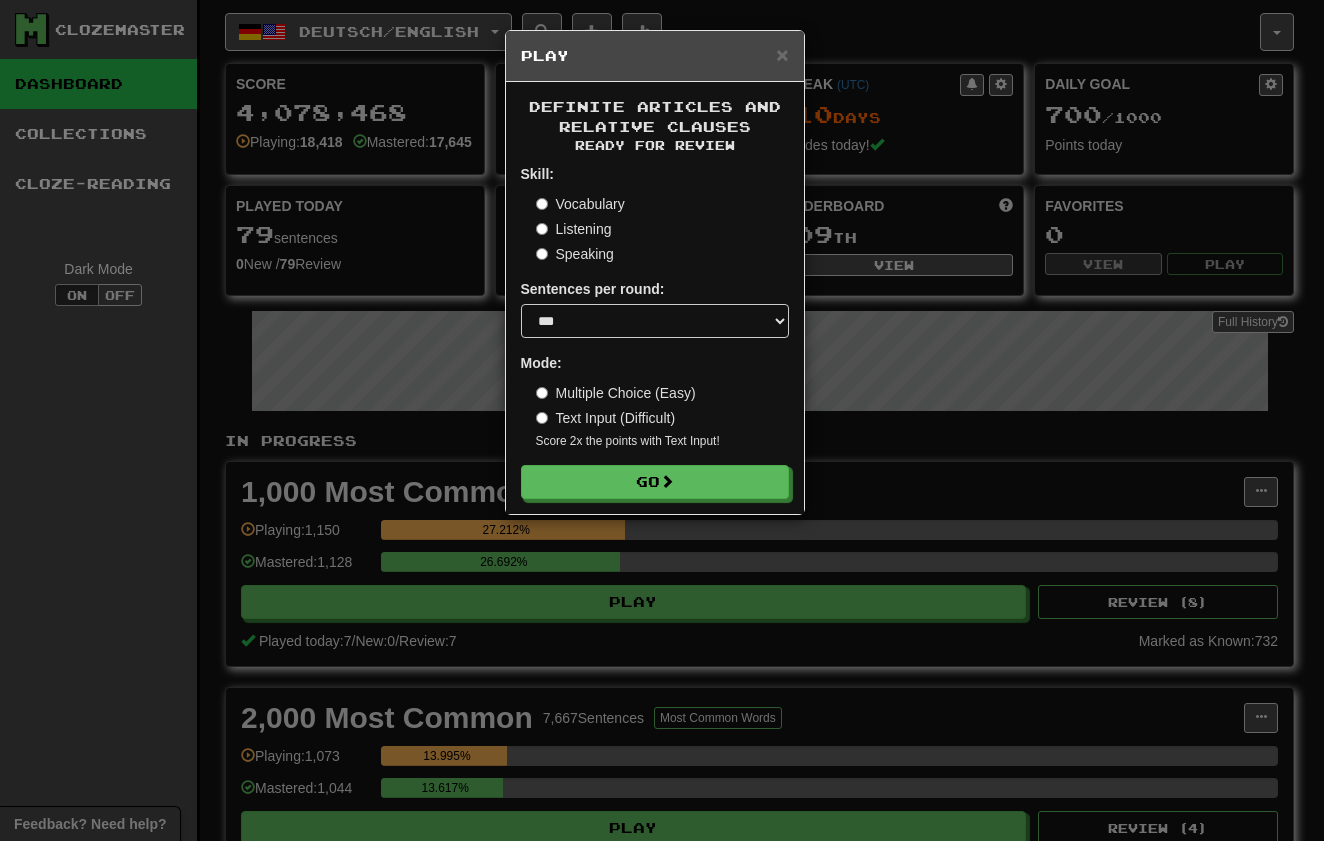click on "Skill: Vocabulary Listening Speaking Sentences per round: * ** ** ** ** ** *** ******** Mode: Multiple Choice (Easy) Text Input (Difficult) Score 2x the points with Text Input ! Go" at bounding box center [655, 331] 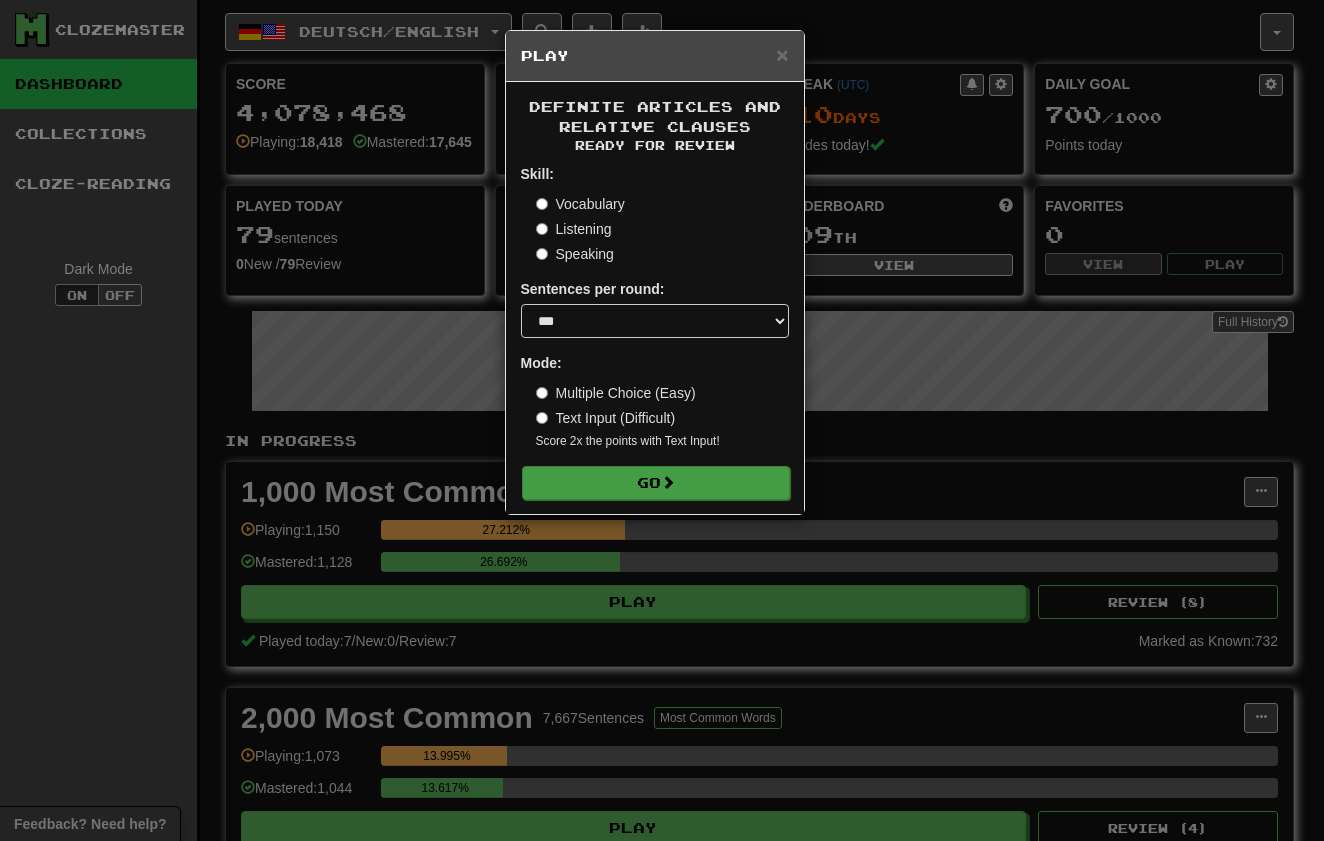 click on "Go" at bounding box center (656, 483) 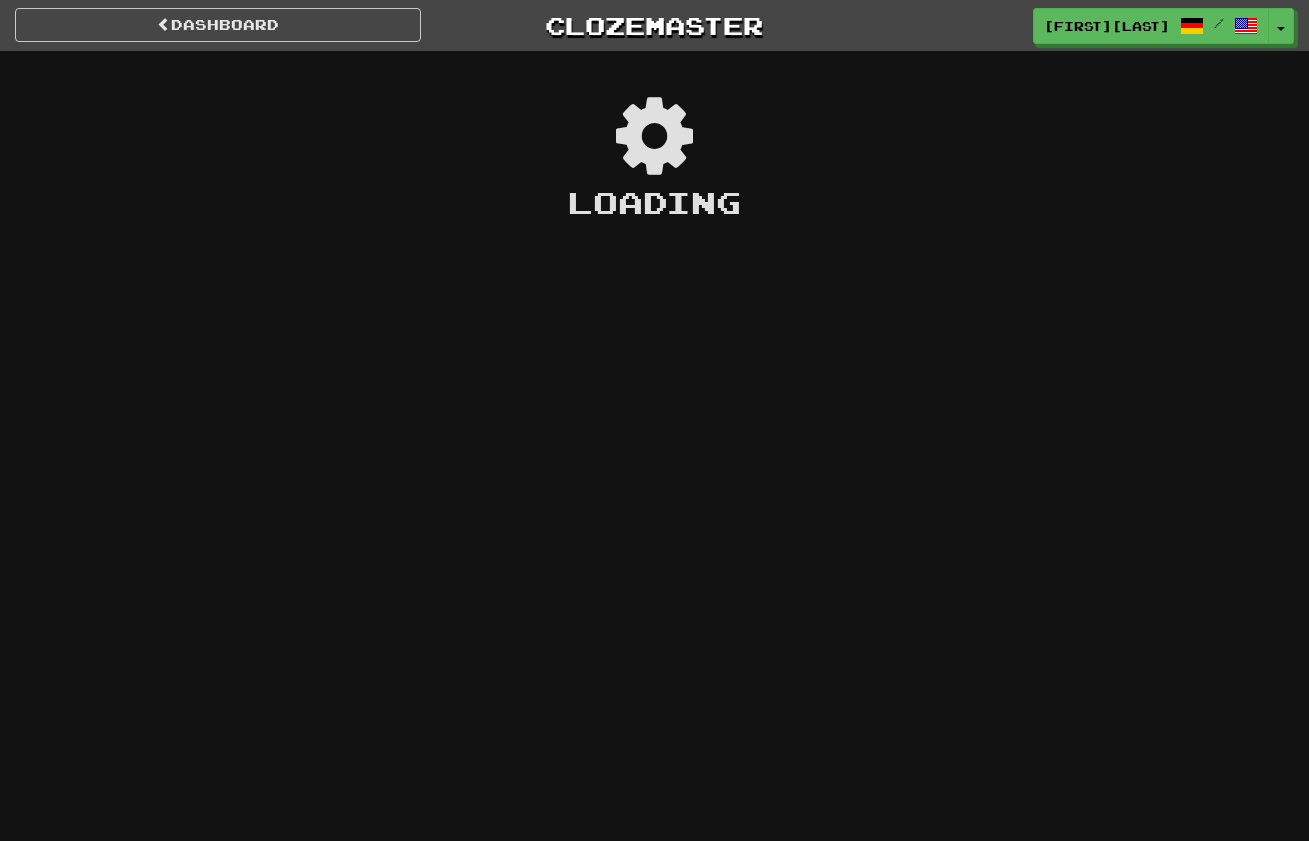 scroll, scrollTop: 0, scrollLeft: 0, axis: both 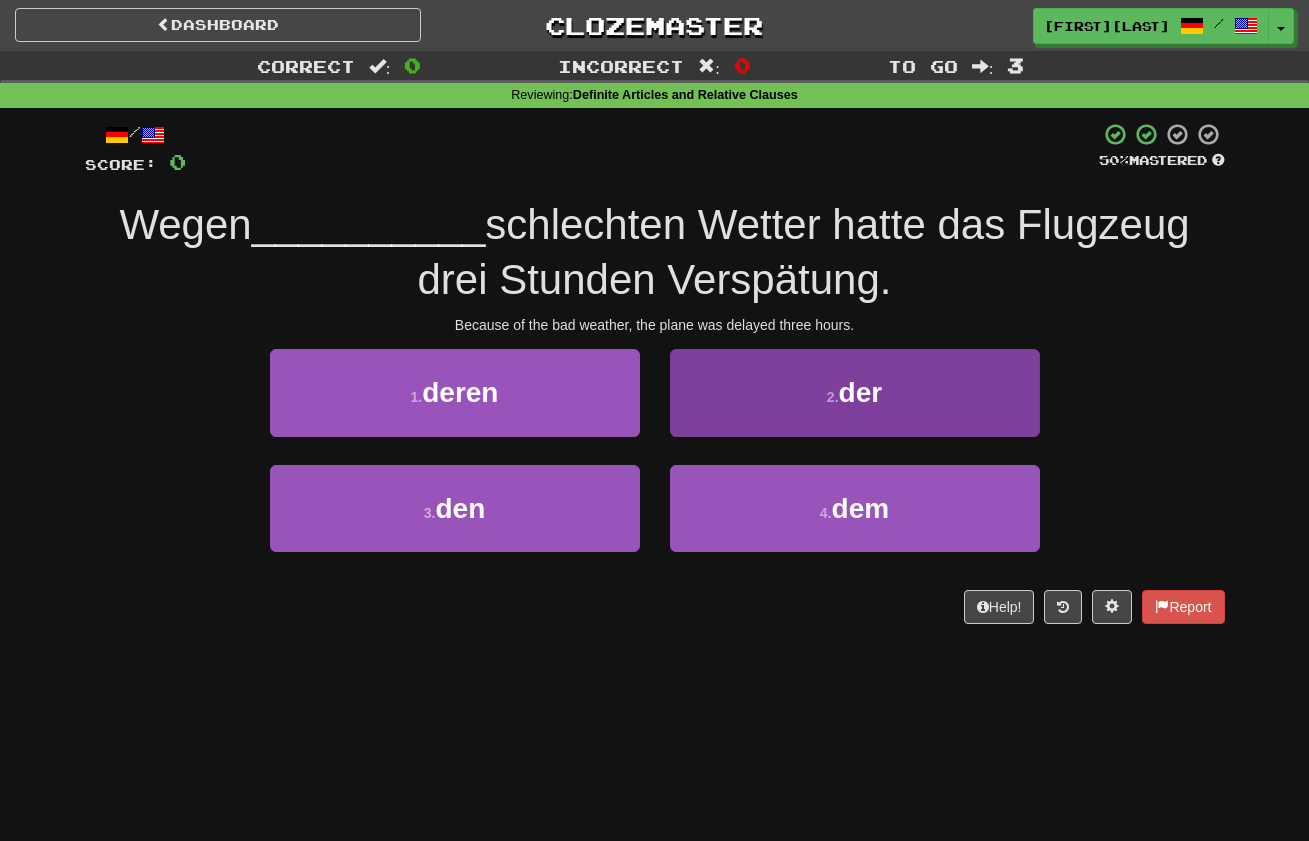 click on "2 .  der" at bounding box center (855, 392) 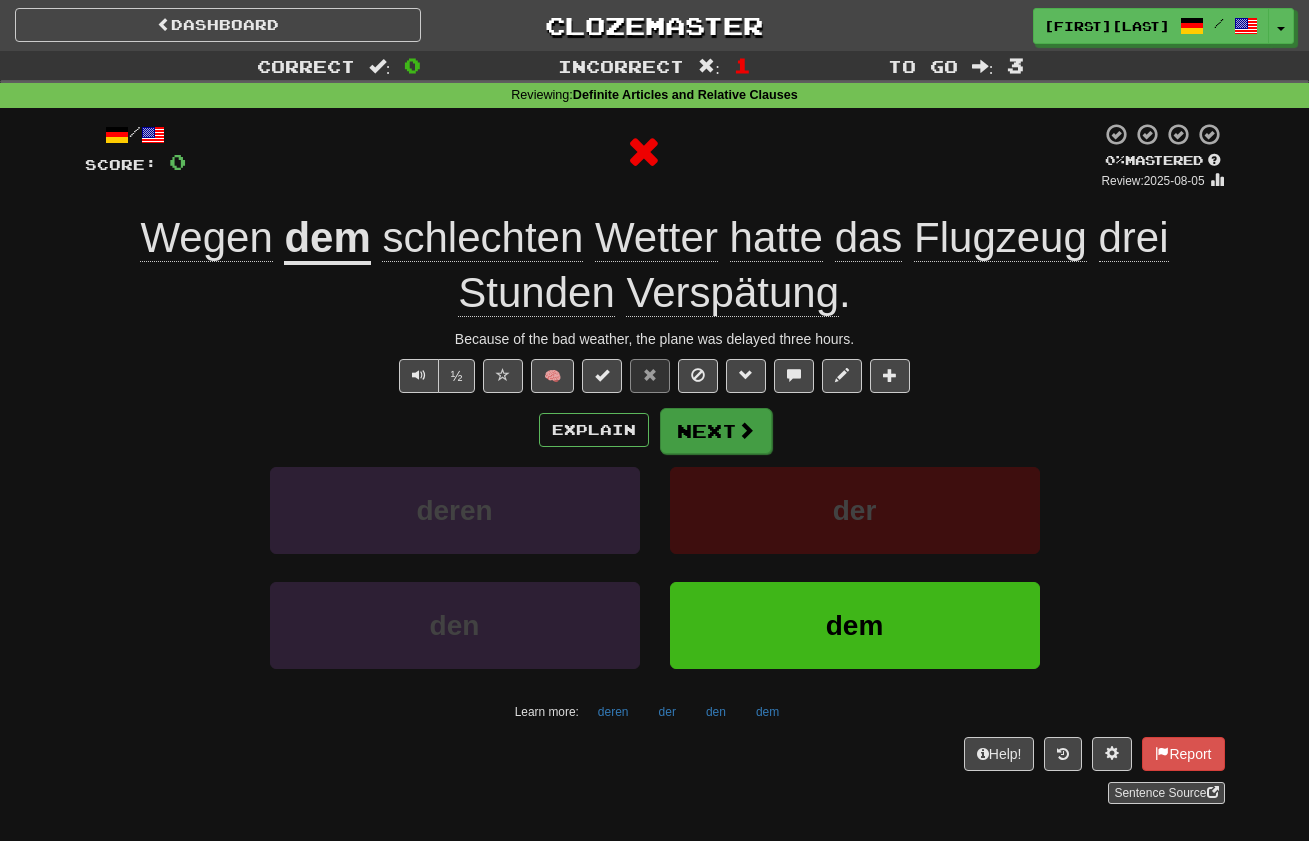 click on "Next" at bounding box center (716, 431) 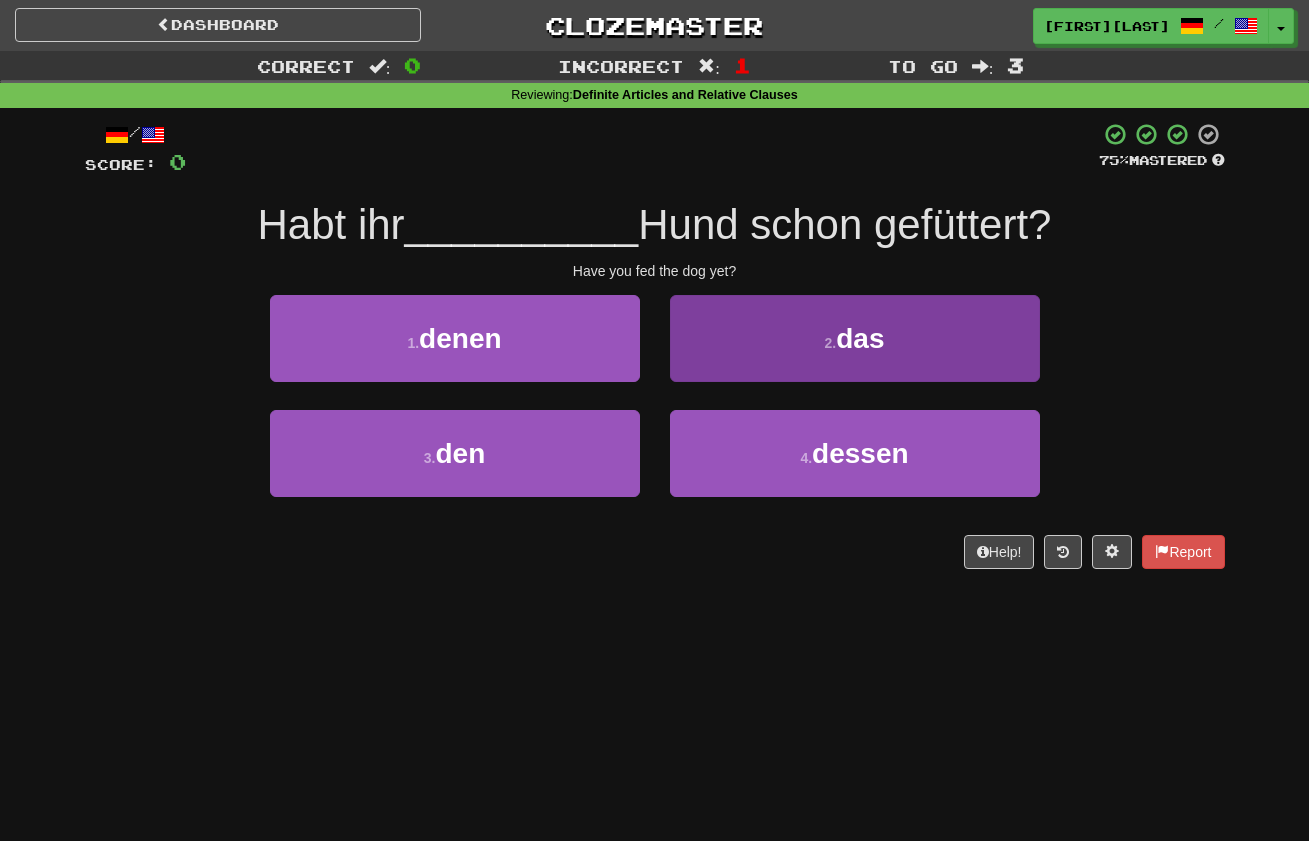 click on "2 .  das" at bounding box center (855, 338) 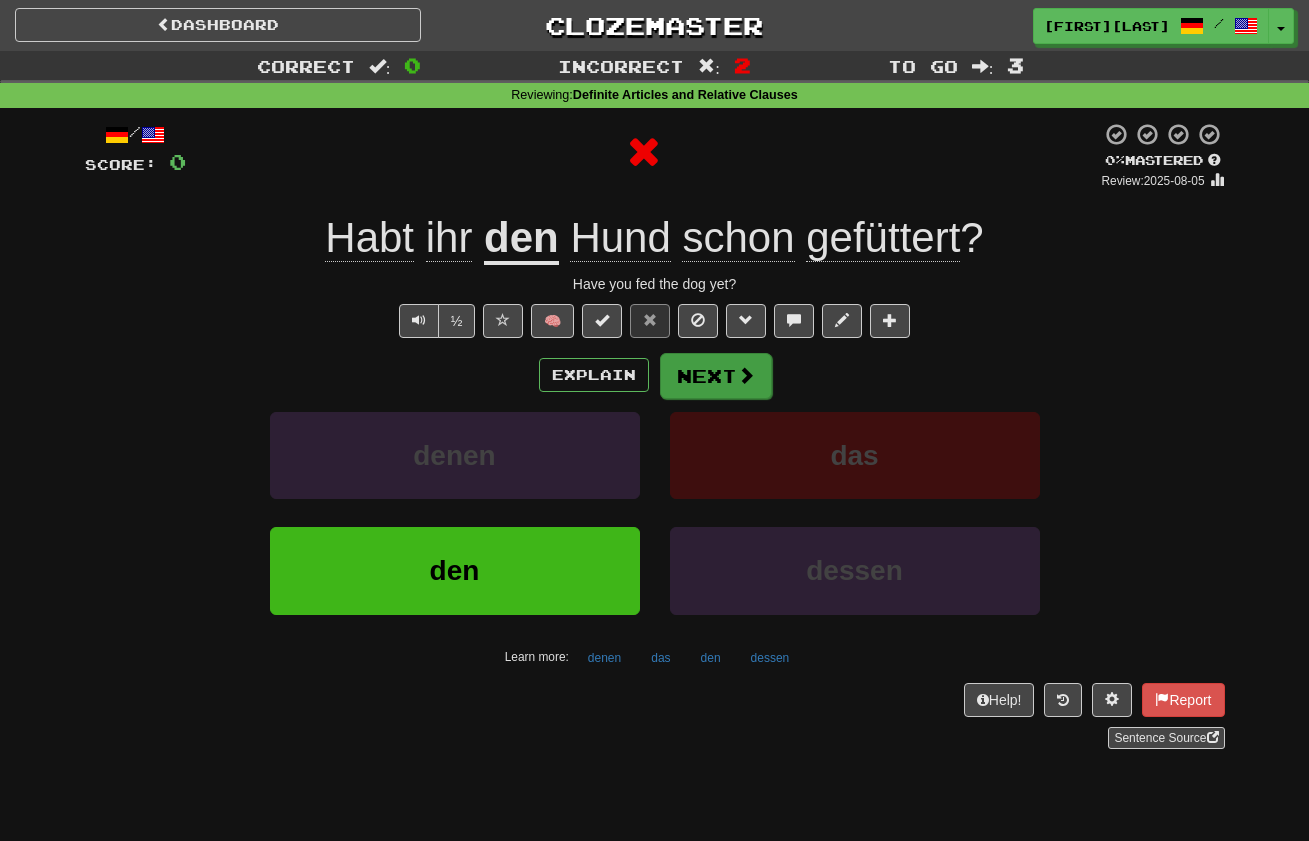 click on "Next" at bounding box center (716, 376) 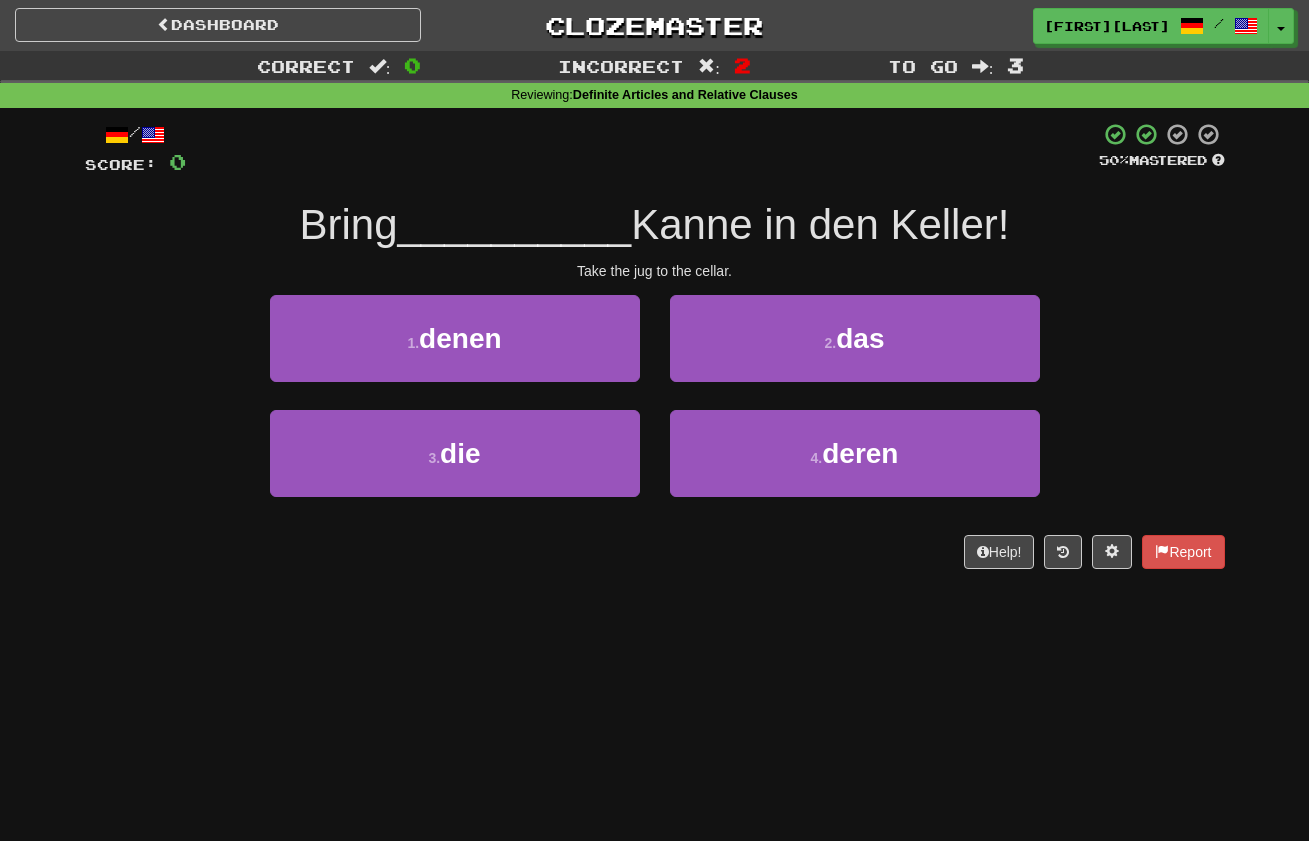 click on "3 .  die" at bounding box center (455, 467) 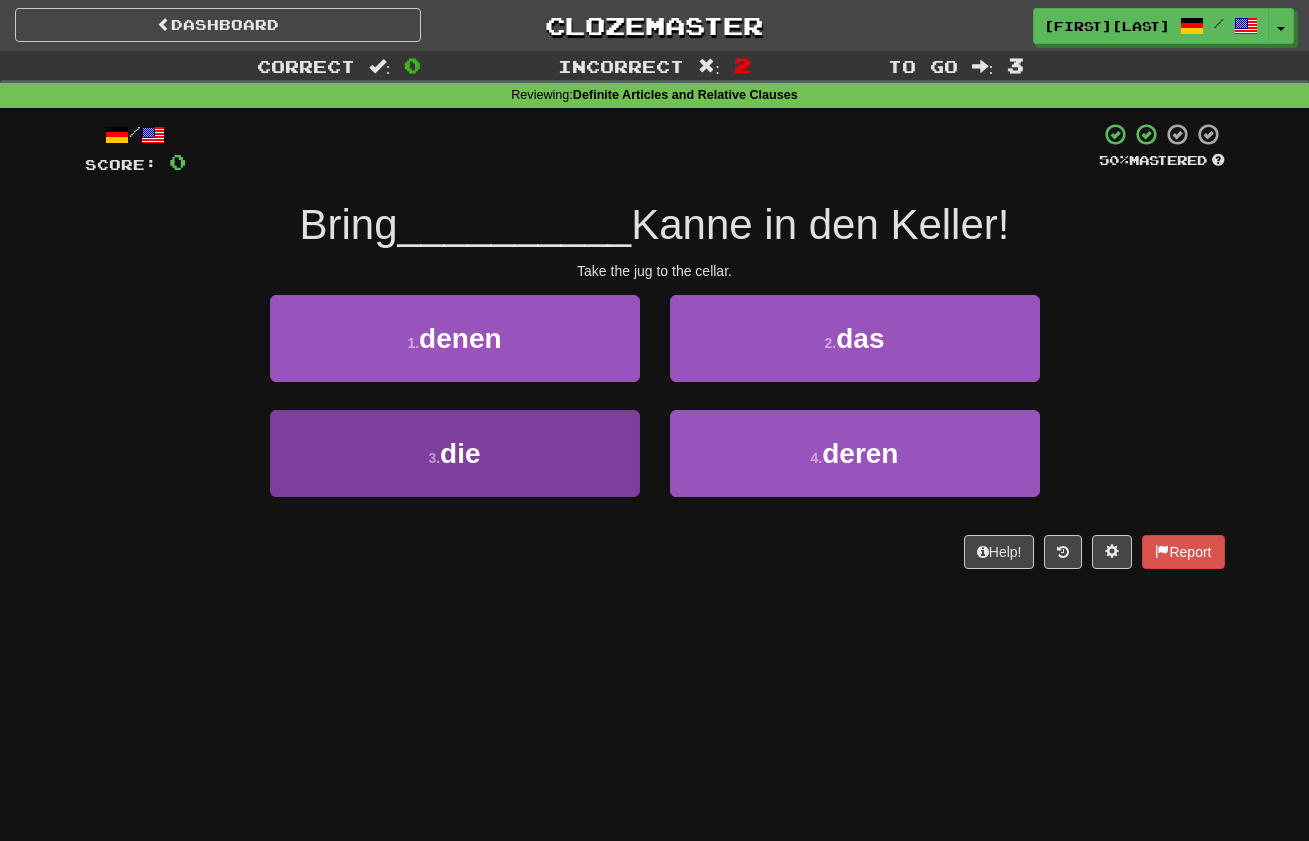 click on "3 .  die" at bounding box center (455, 453) 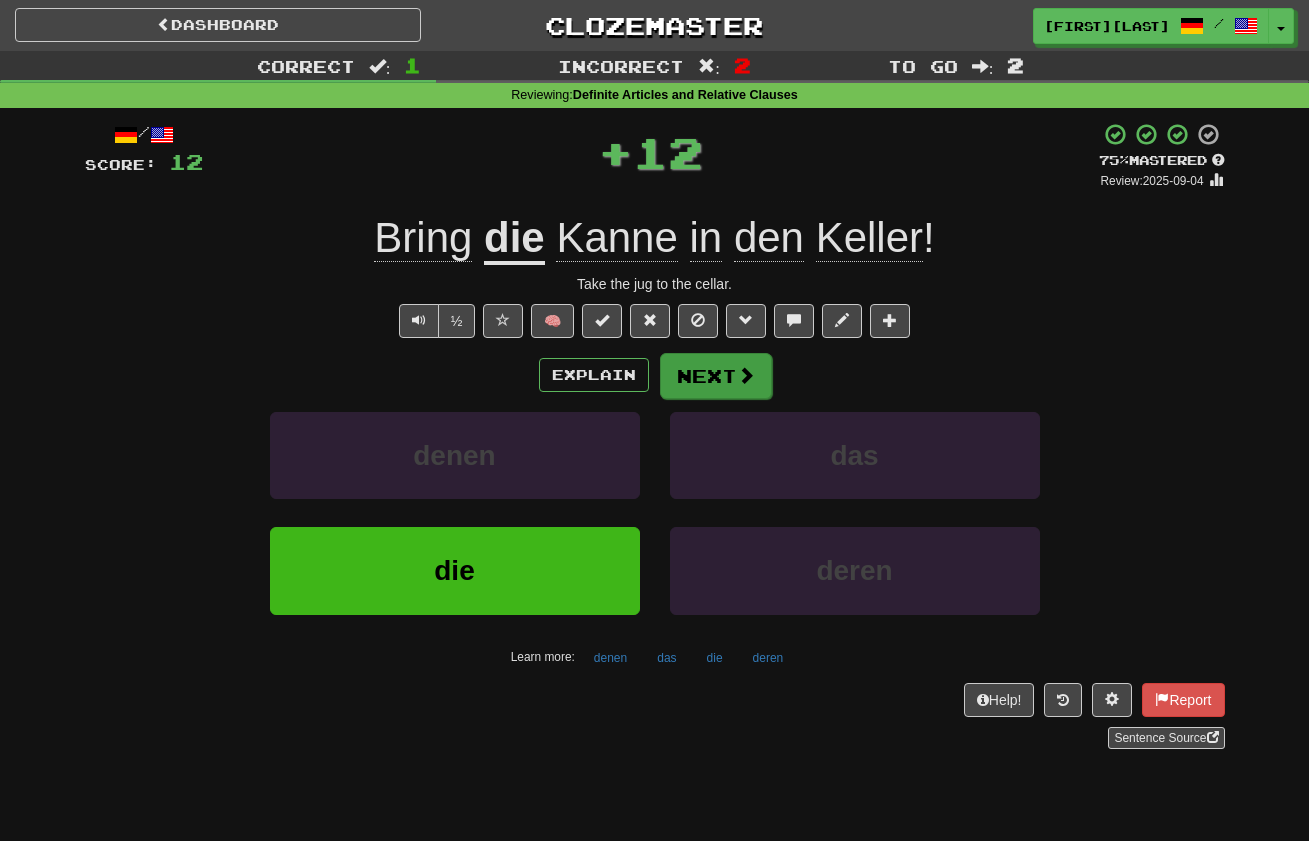 click on "Next" at bounding box center (716, 376) 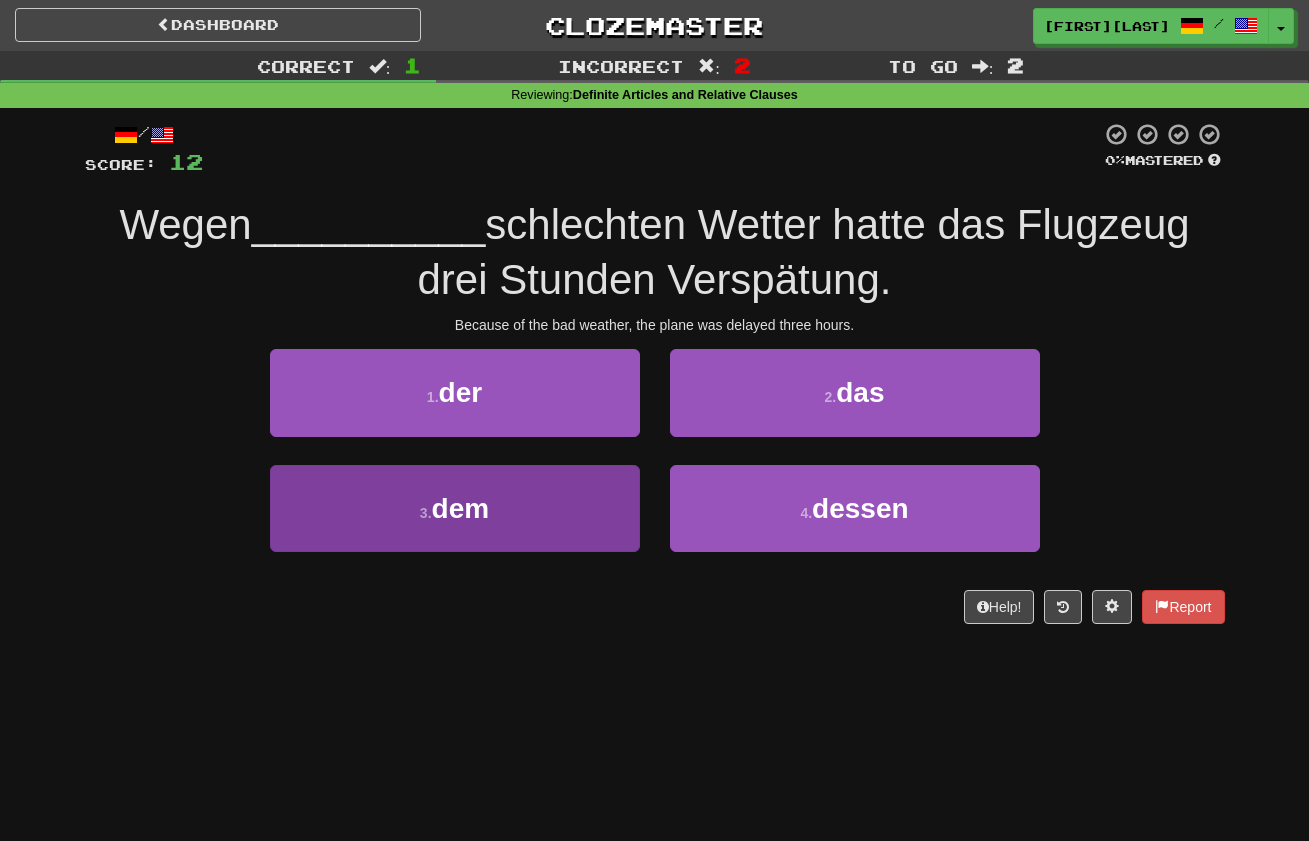 click on "3 .  dem" at bounding box center [455, 508] 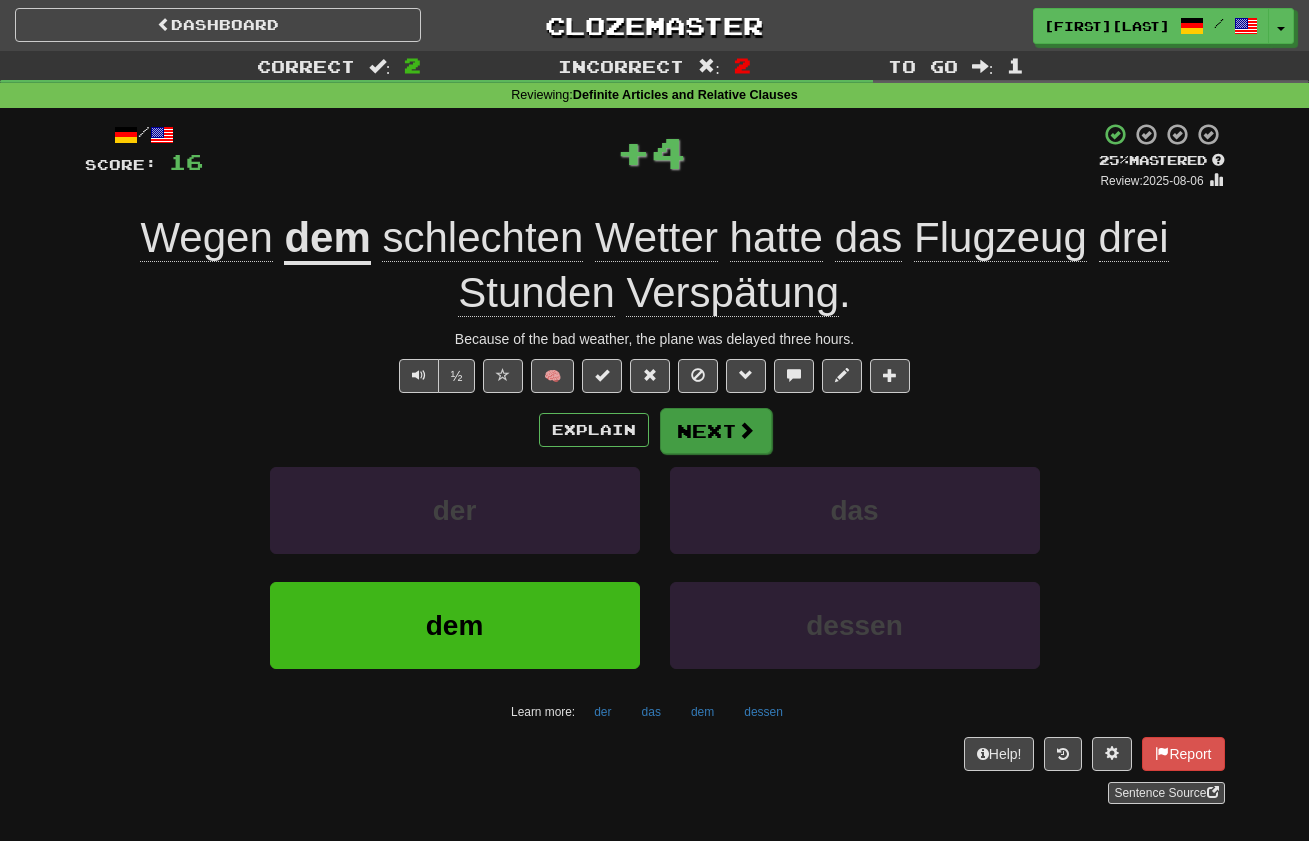 click on "Next" at bounding box center (716, 431) 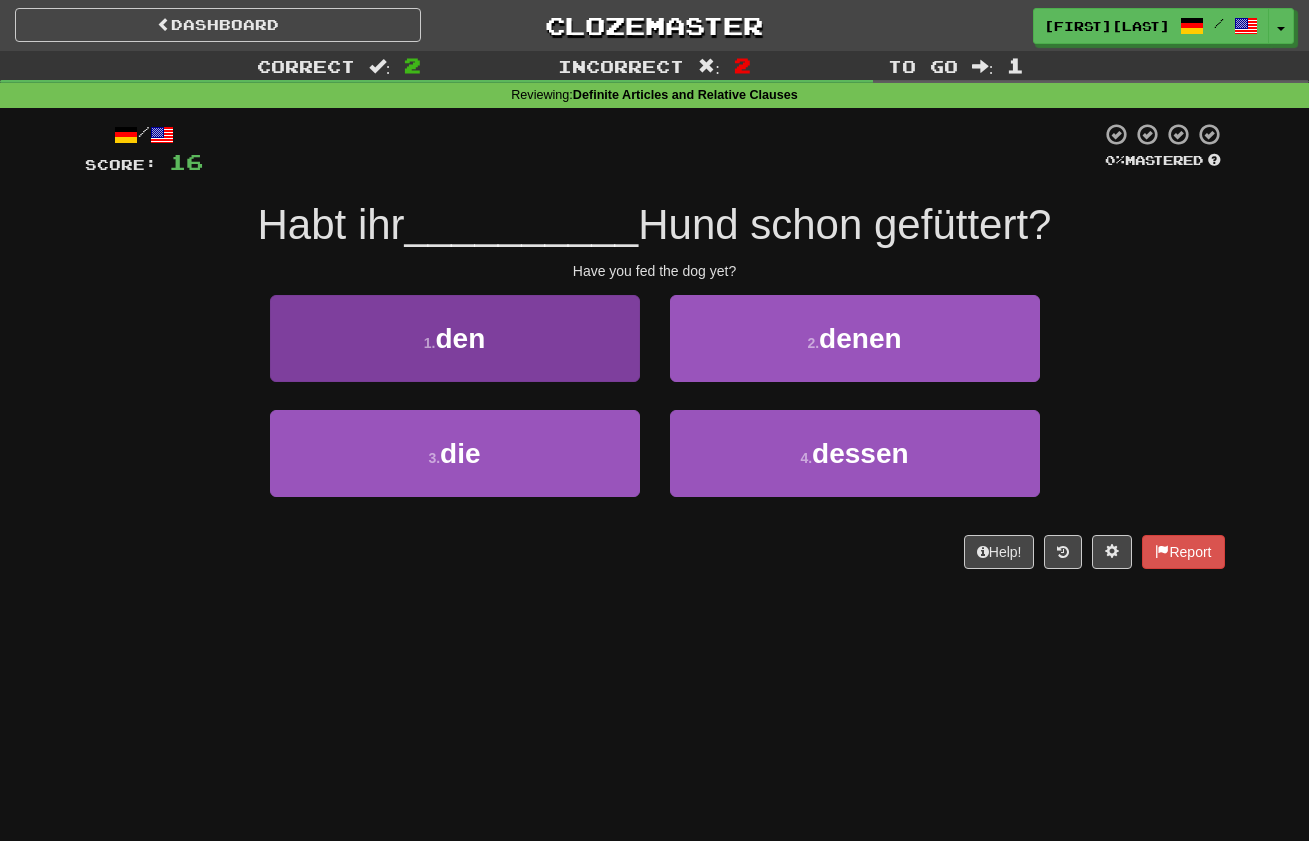 click on "1 .  den" at bounding box center (455, 338) 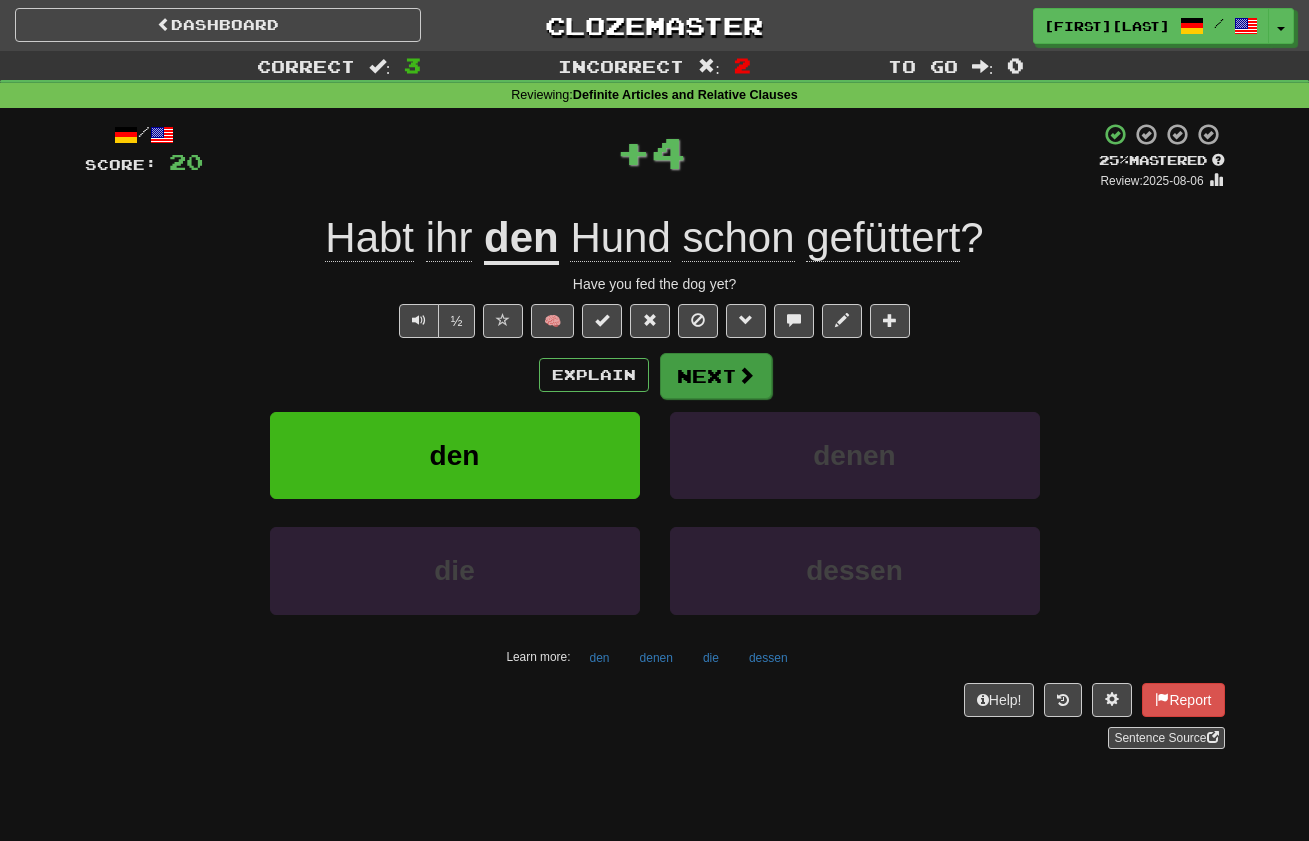 click on "Next" at bounding box center (716, 376) 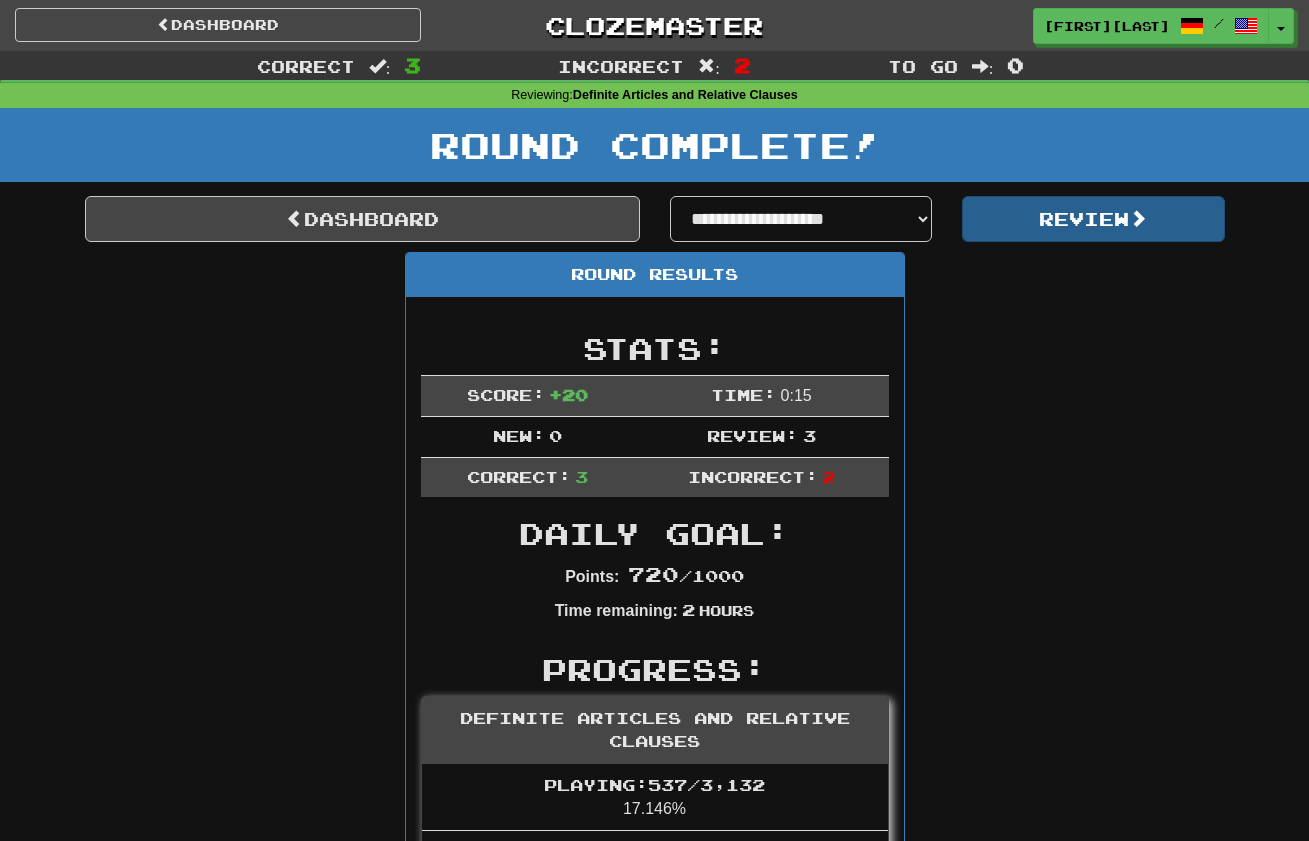 click on "Review" at bounding box center [1093, 219] 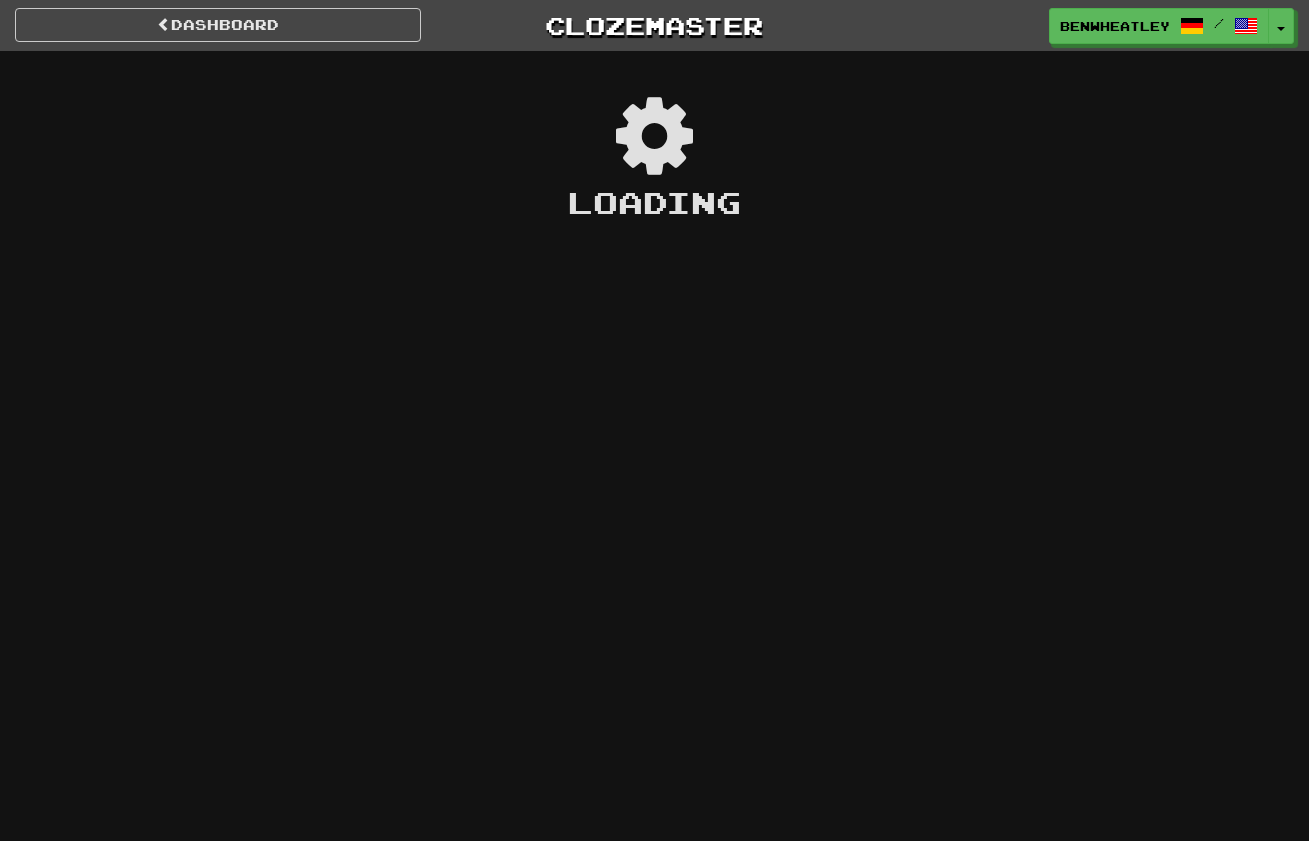 scroll, scrollTop: 0, scrollLeft: 0, axis: both 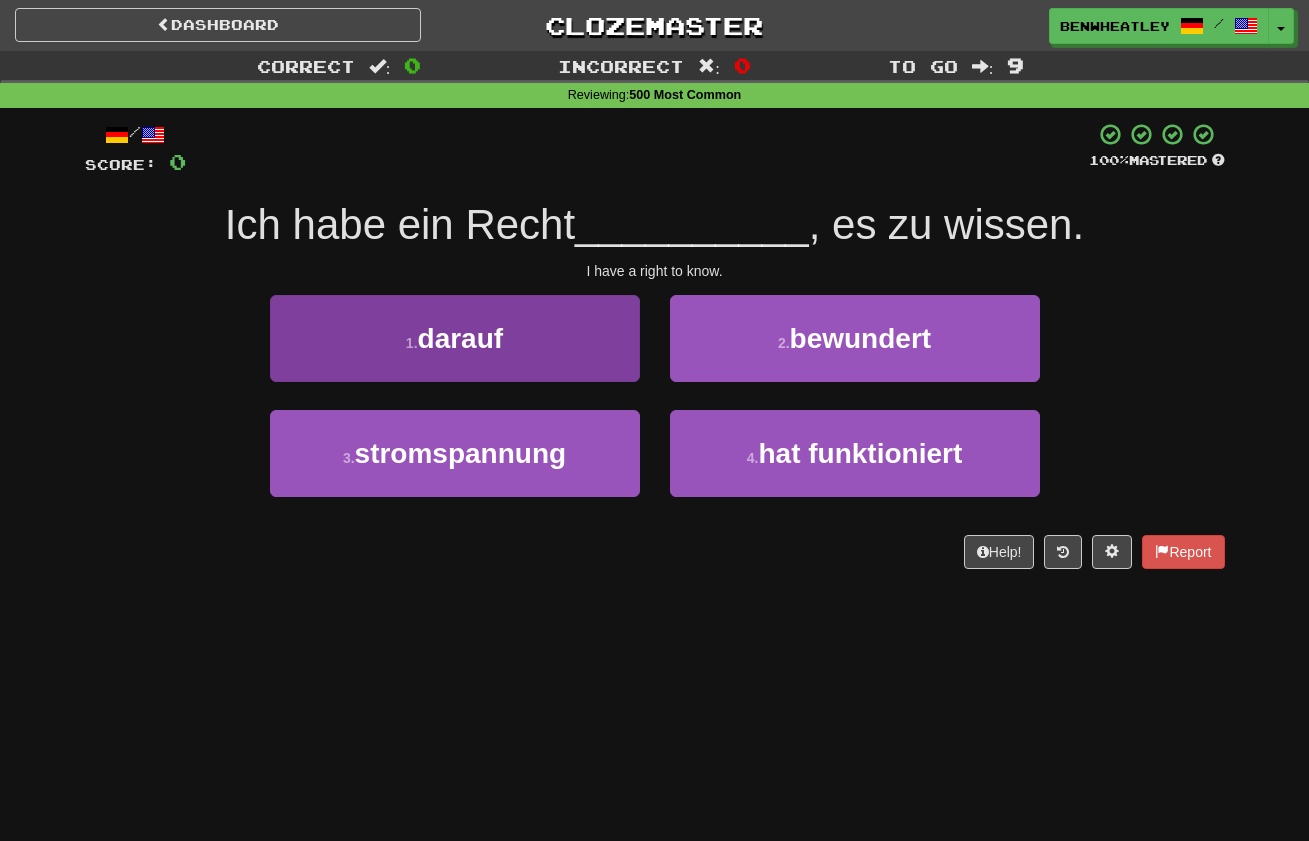 click on "darauf" at bounding box center (461, 338) 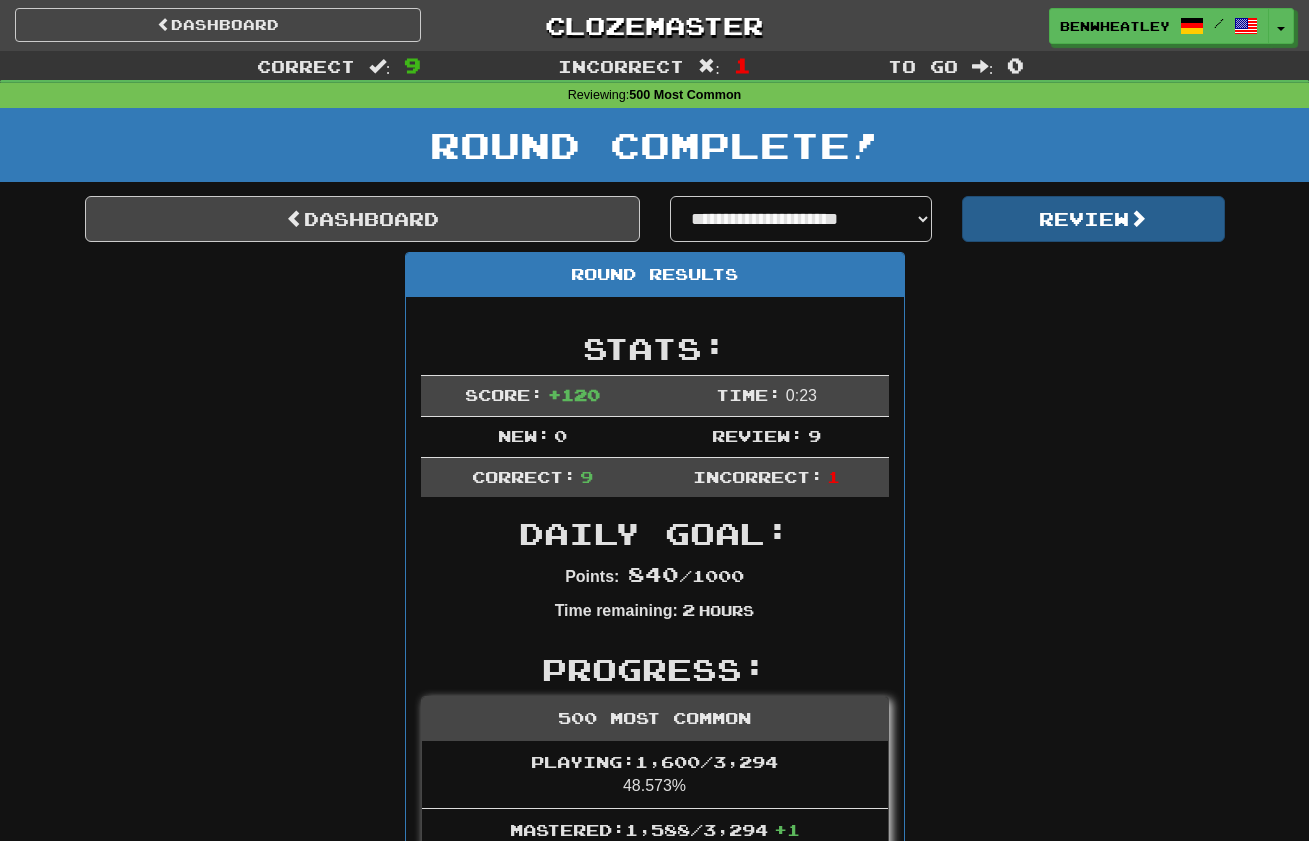 click on "Review" at bounding box center (1093, 219) 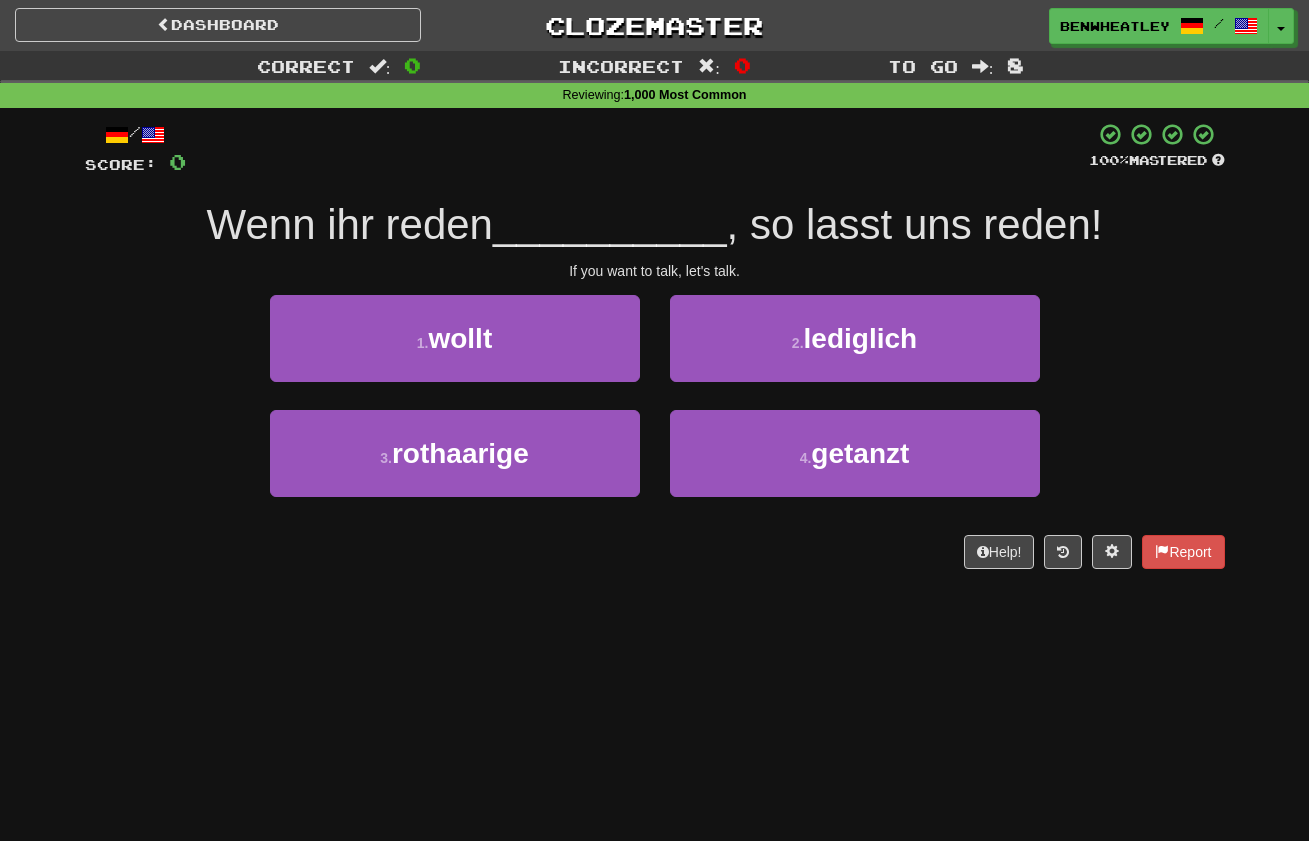 scroll, scrollTop: 0, scrollLeft: 0, axis: both 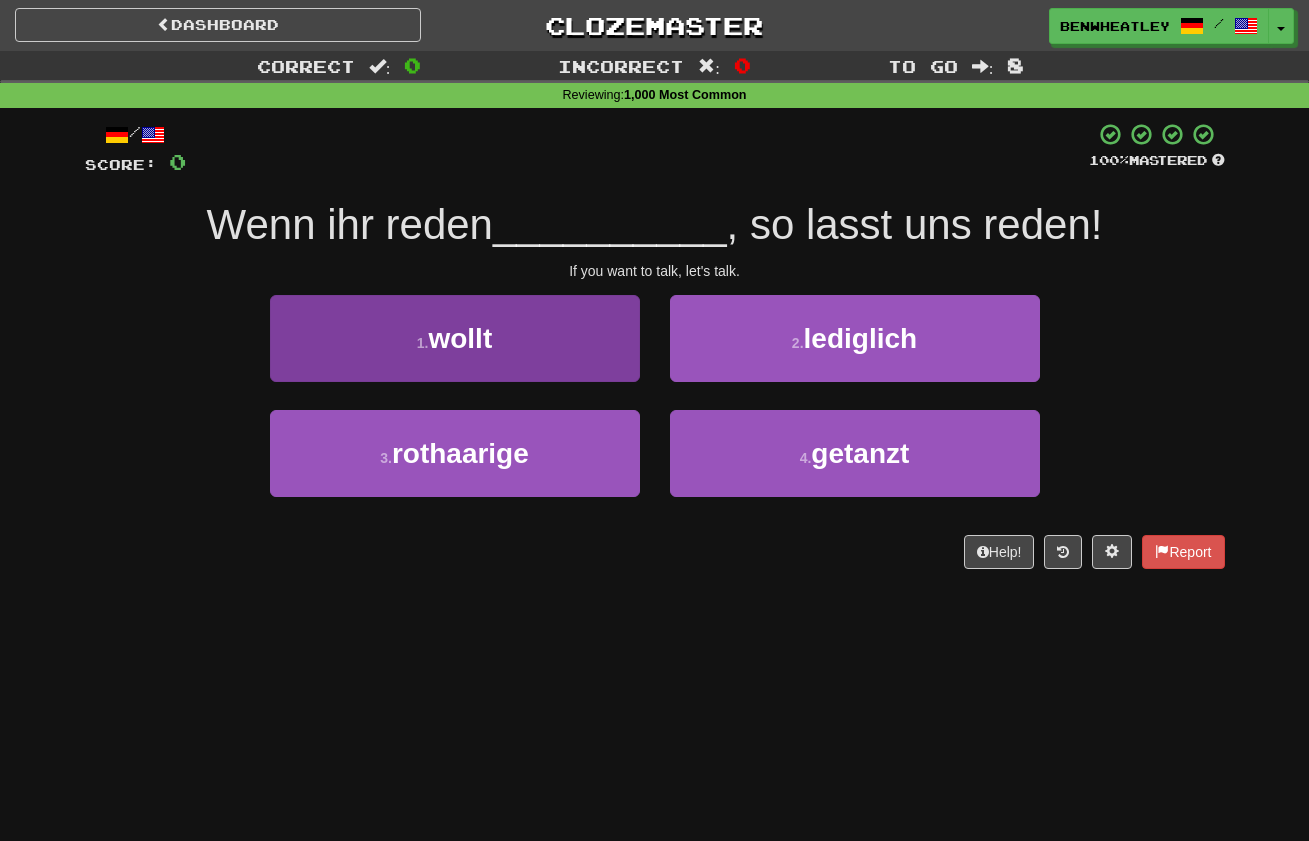click on "1 .  wollt" at bounding box center (455, 338) 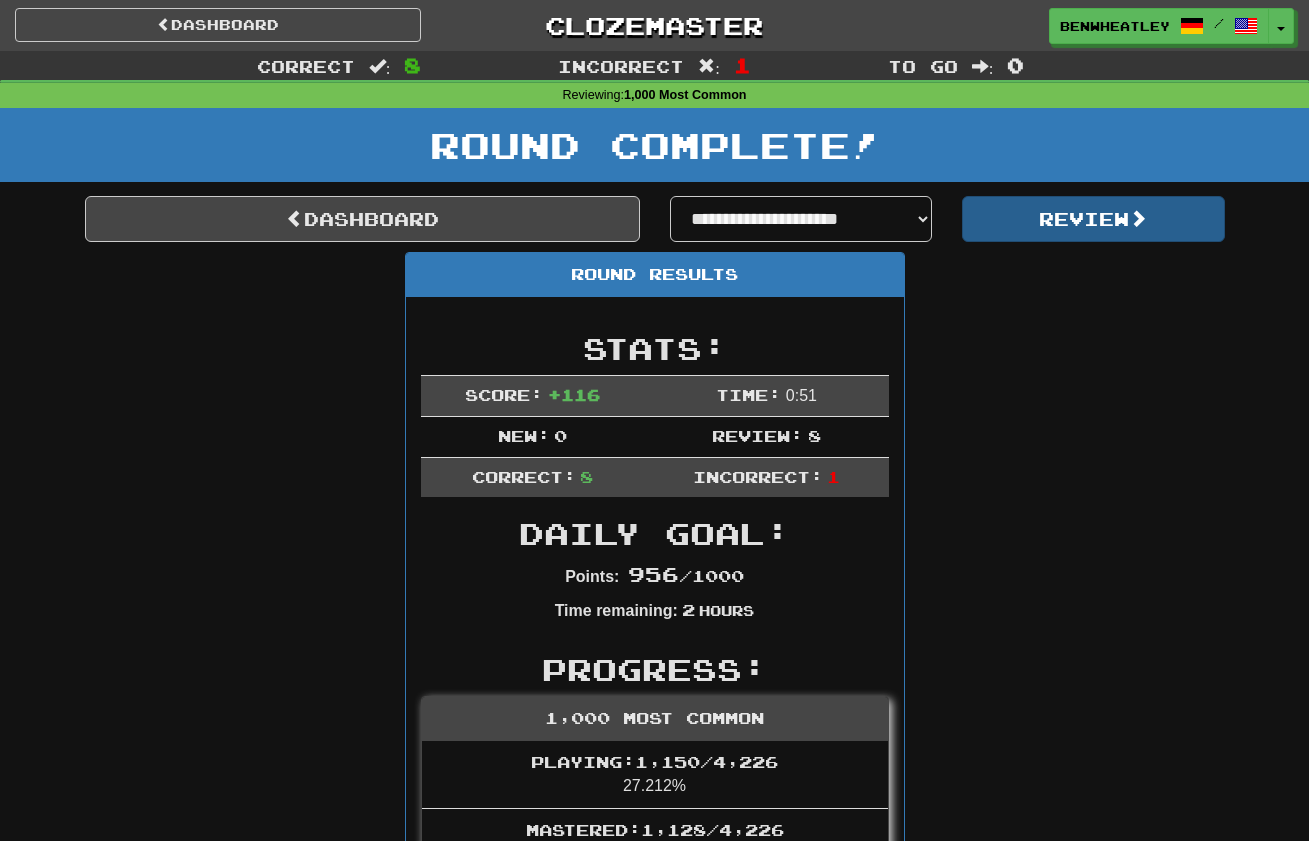 click on "Review" at bounding box center (1093, 219) 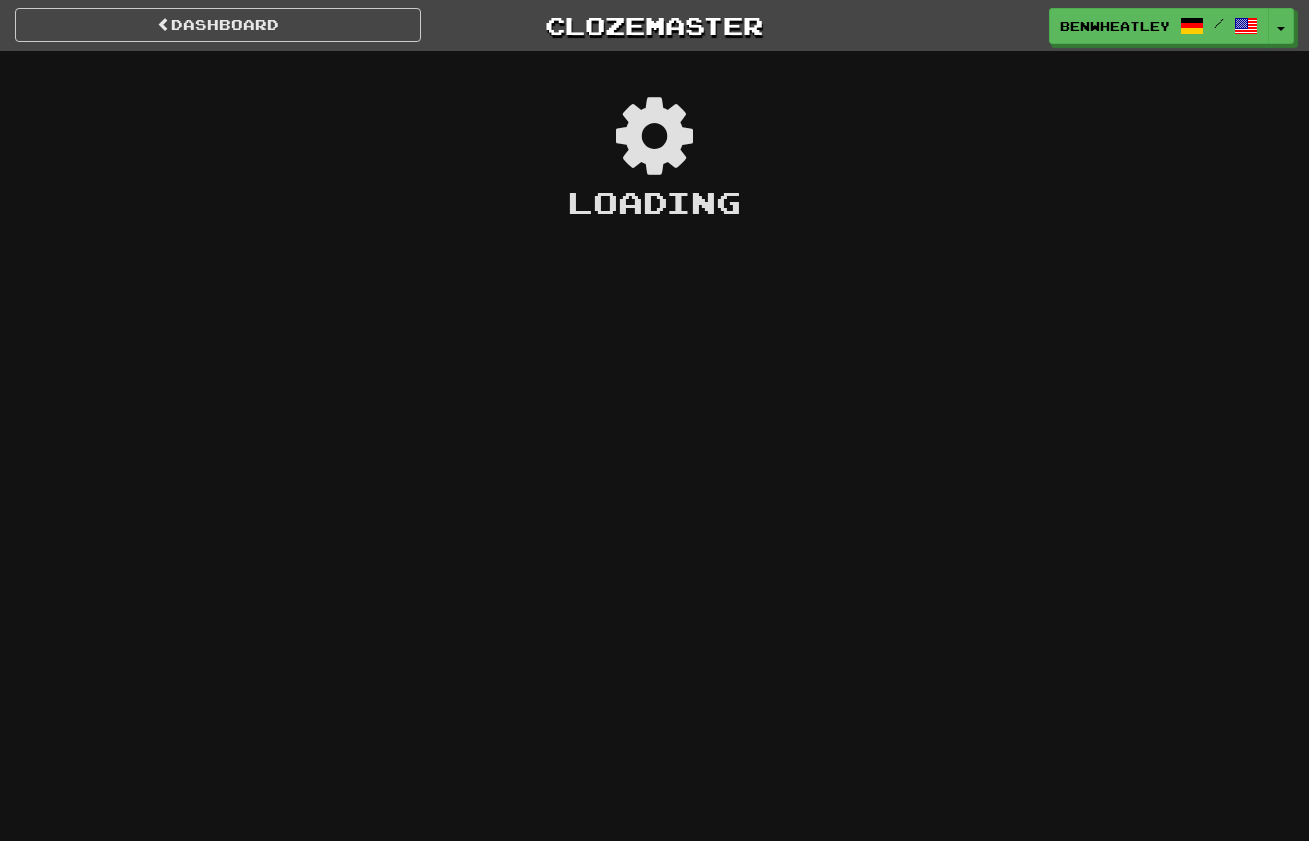scroll, scrollTop: 0, scrollLeft: 0, axis: both 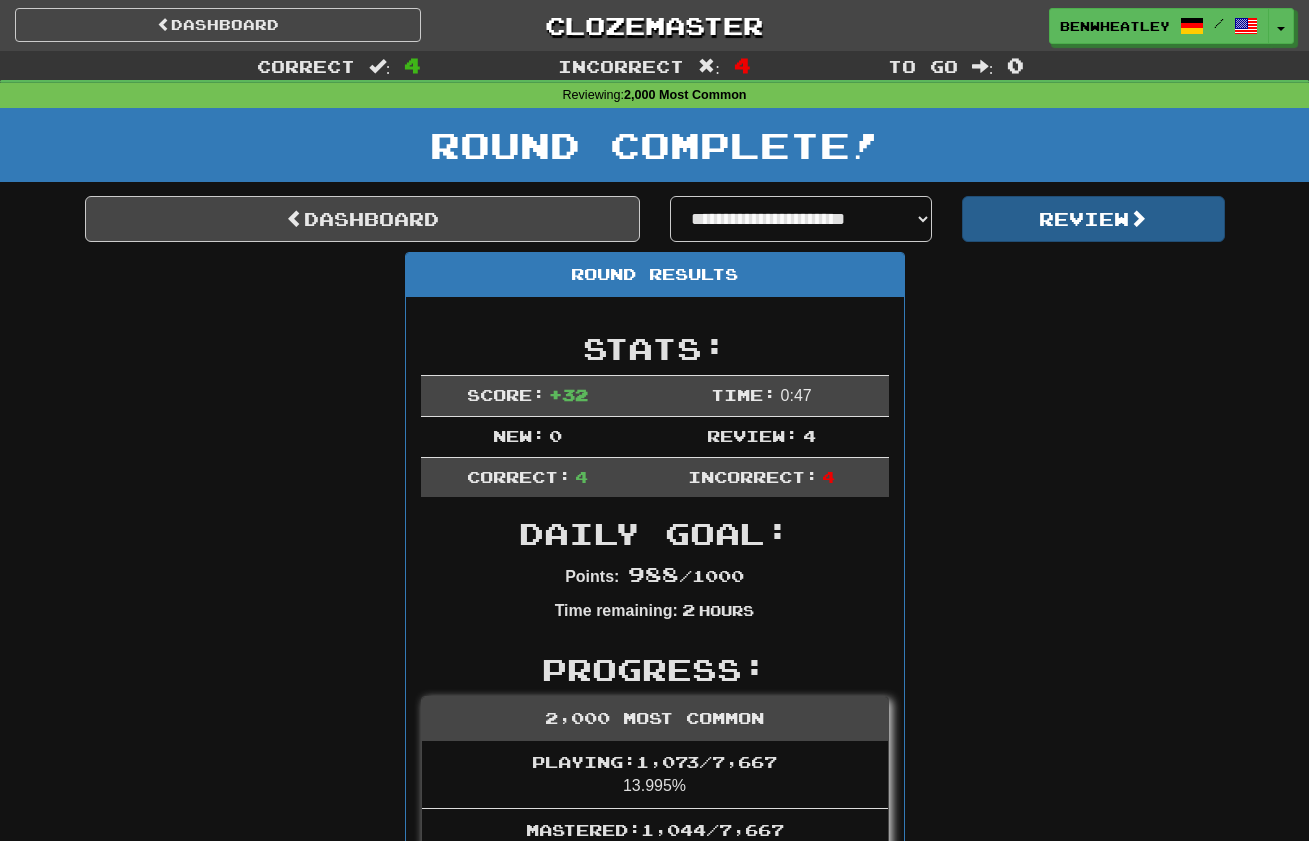 click on "Review" at bounding box center [1093, 219] 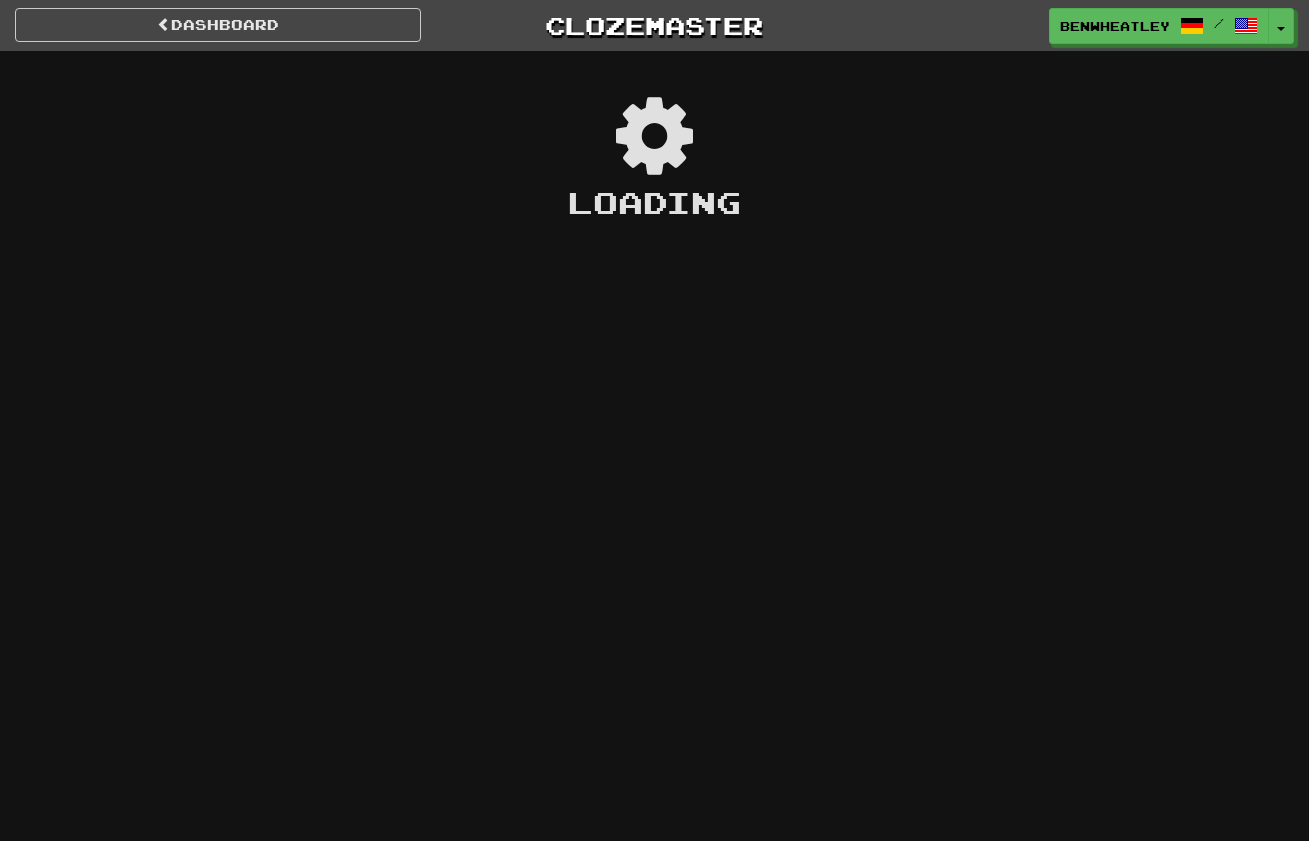 scroll, scrollTop: 0, scrollLeft: 0, axis: both 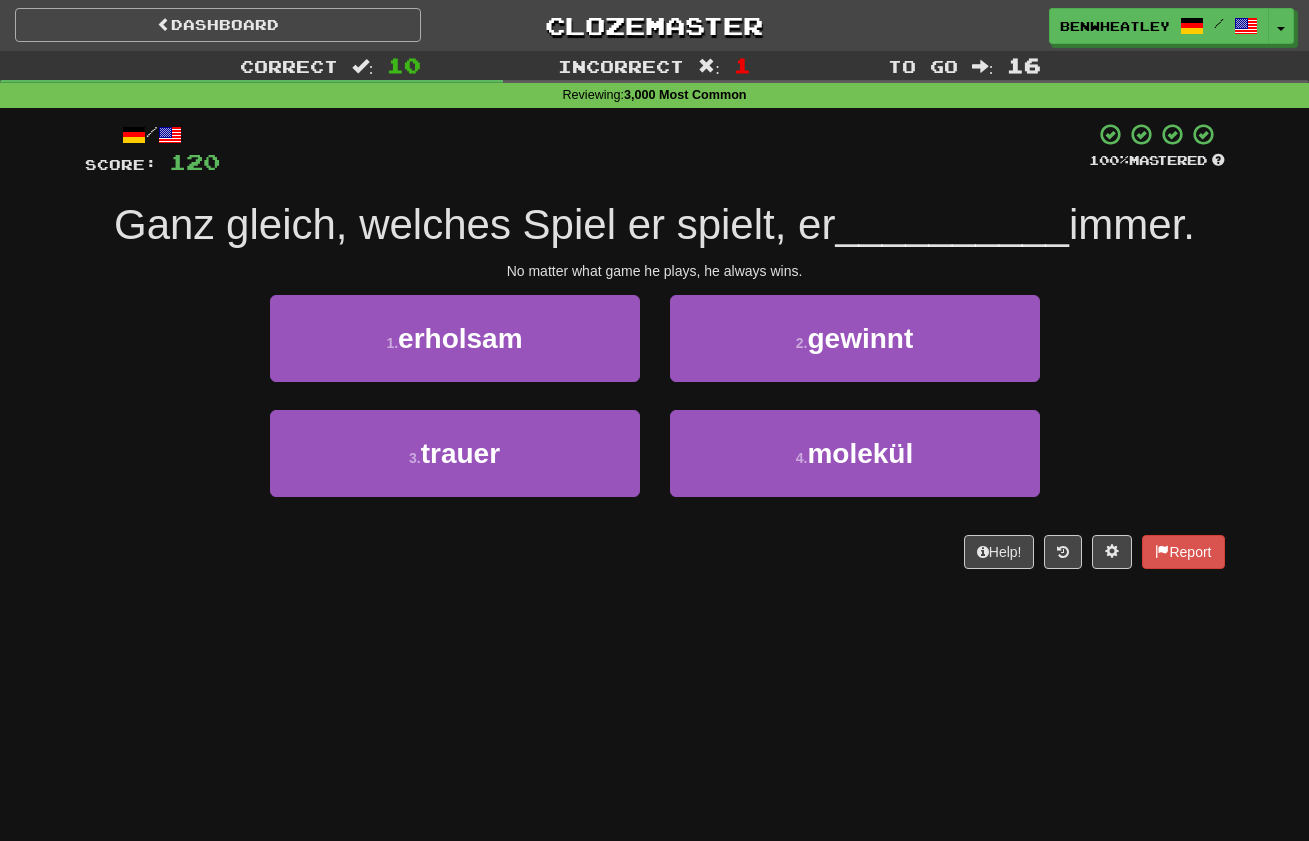 click on "Dashboard" at bounding box center [218, 25] 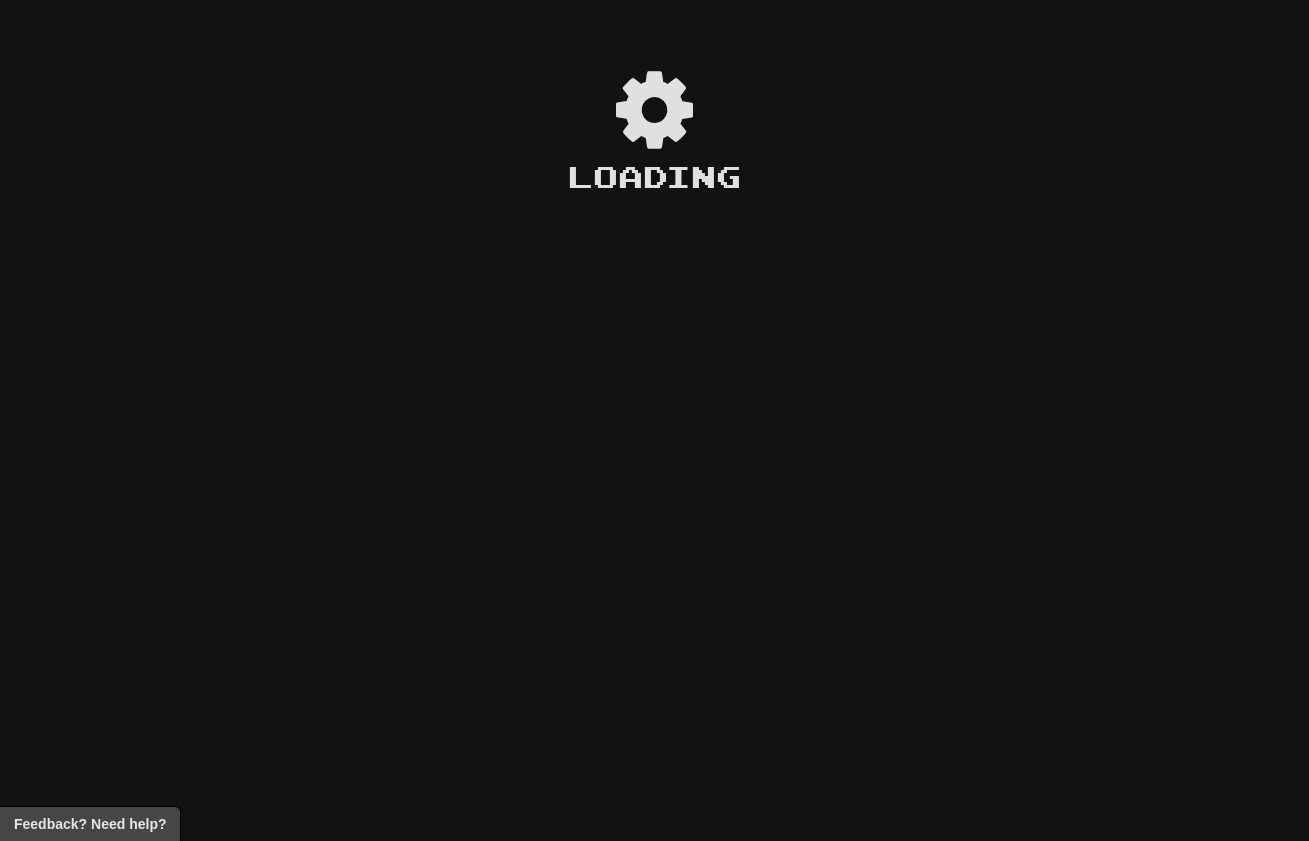 scroll, scrollTop: 0, scrollLeft: 0, axis: both 